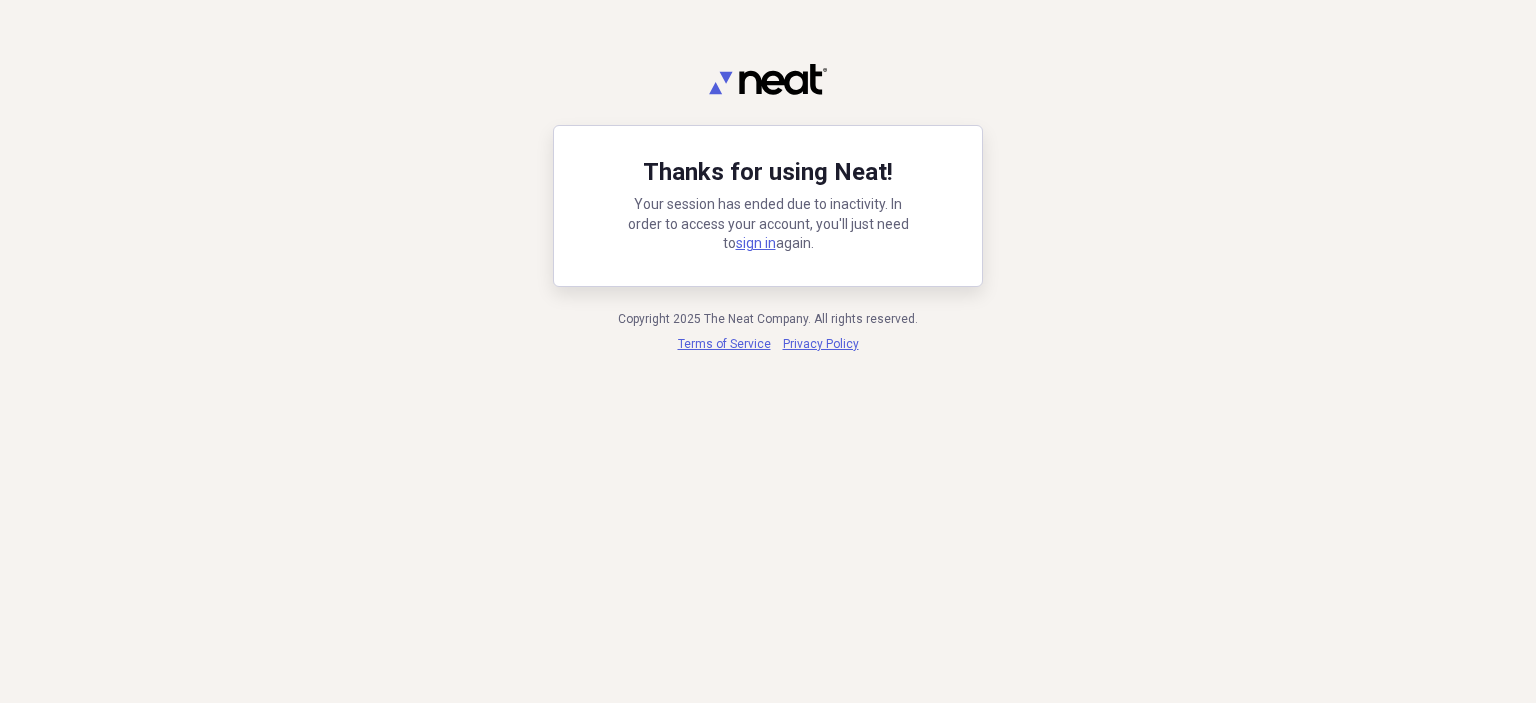 scroll, scrollTop: 0, scrollLeft: 0, axis: both 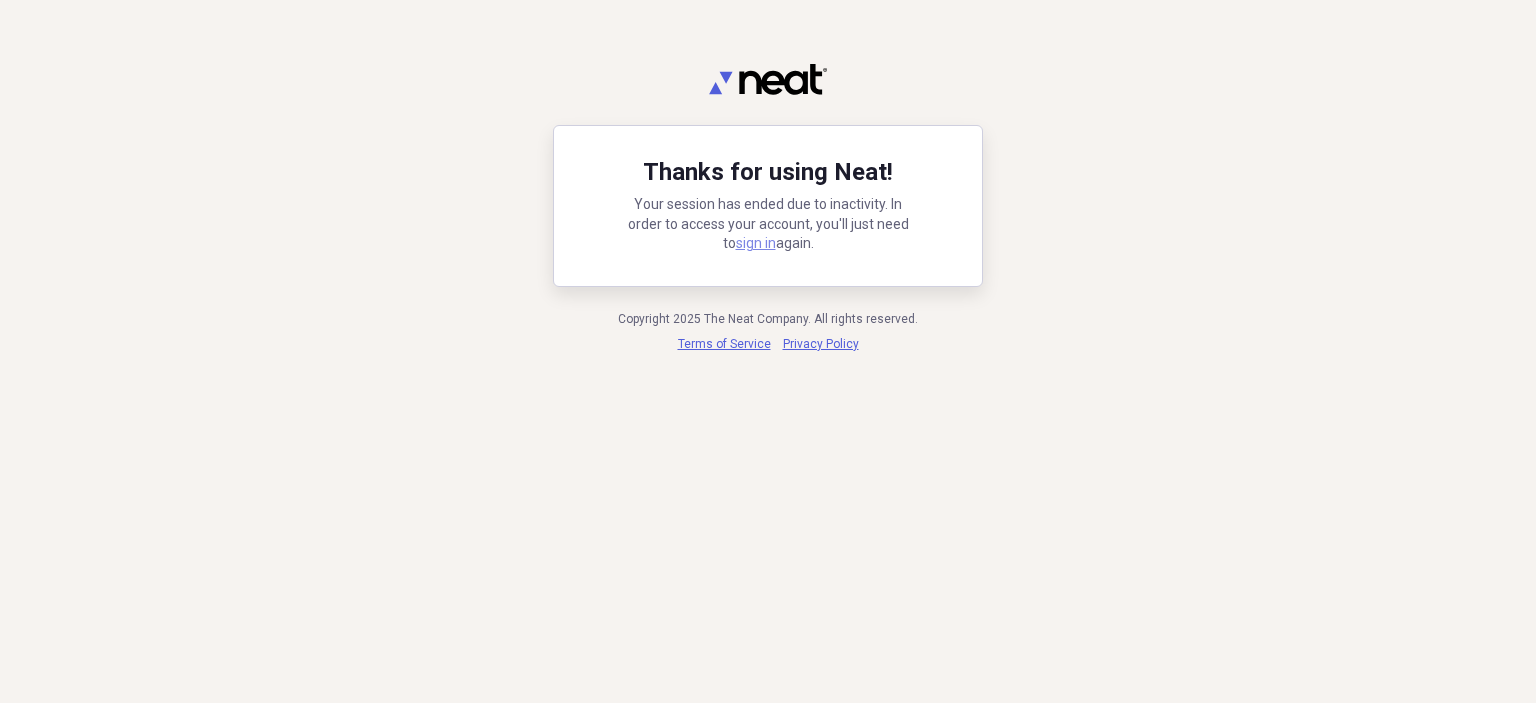 click on "sign in" at bounding box center (756, 243) 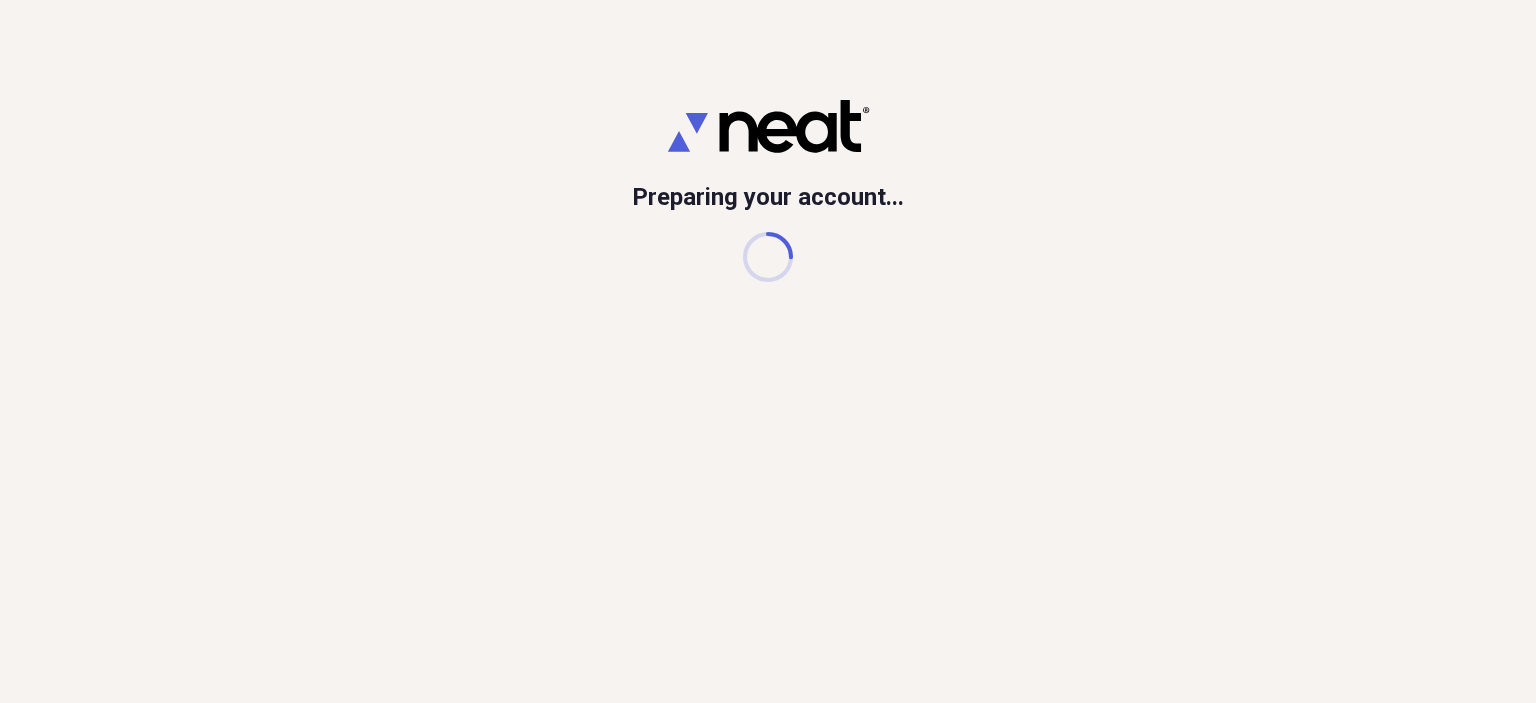 scroll, scrollTop: 0, scrollLeft: 0, axis: both 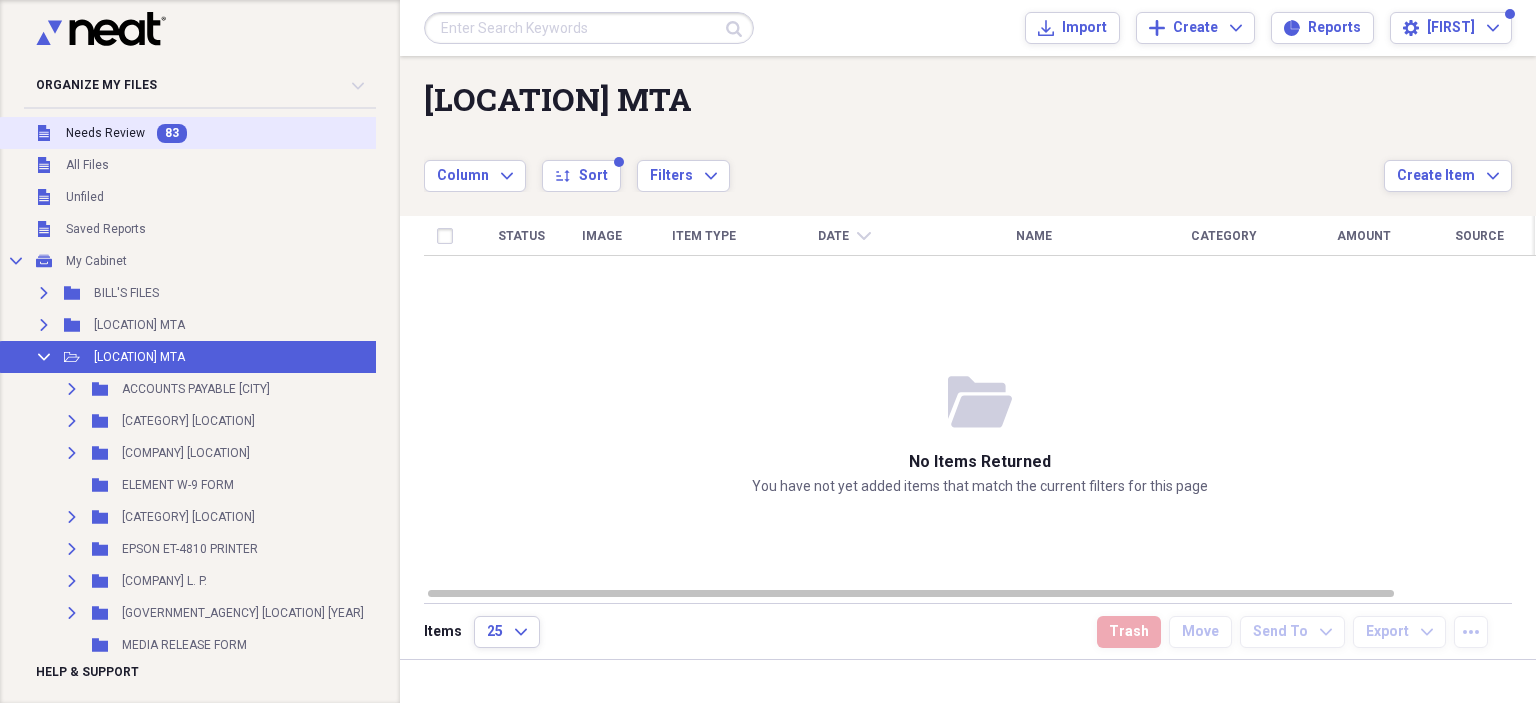 click on "Needs Review" at bounding box center (105, 133) 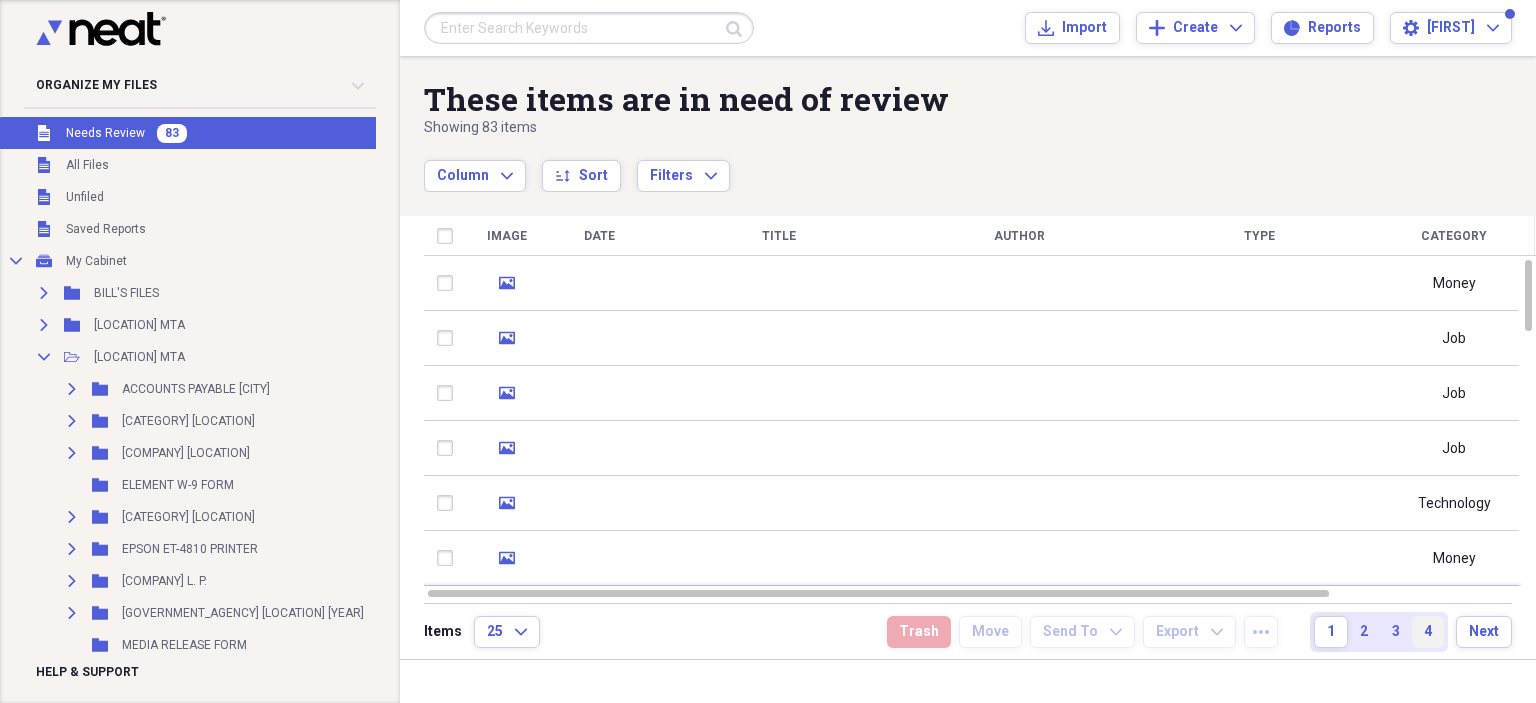 click on "4" at bounding box center (1428, 632) 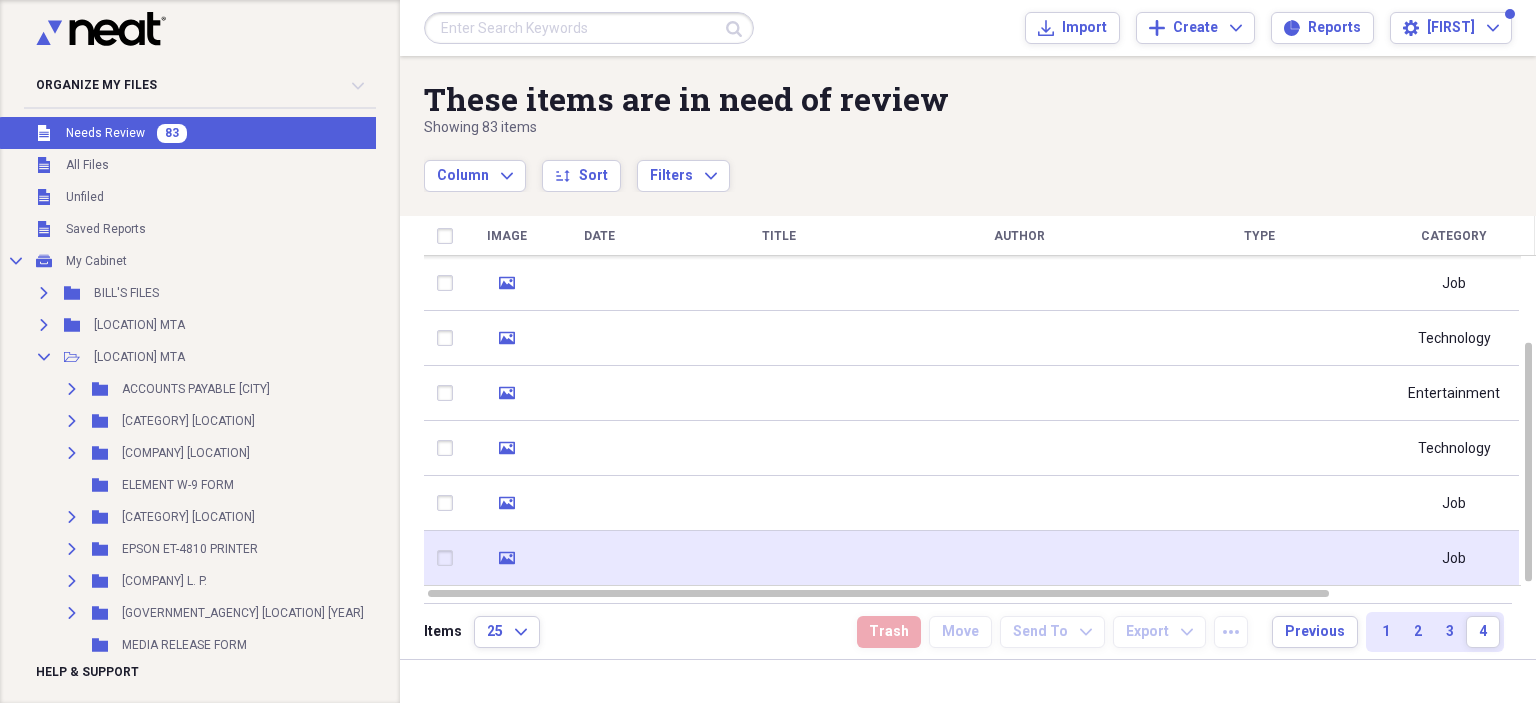 click at bounding box center [1019, 558] 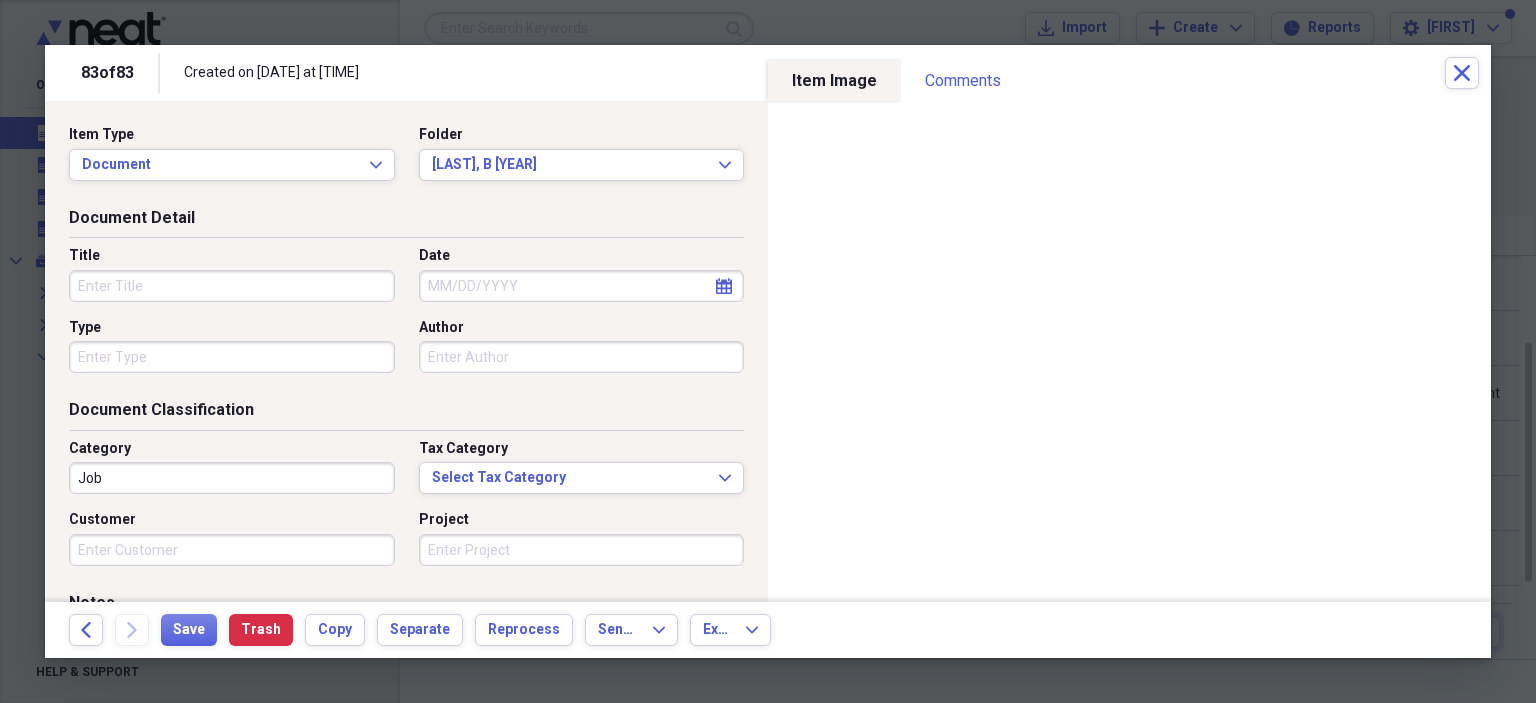 click on "Title" at bounding box center (232, 286) 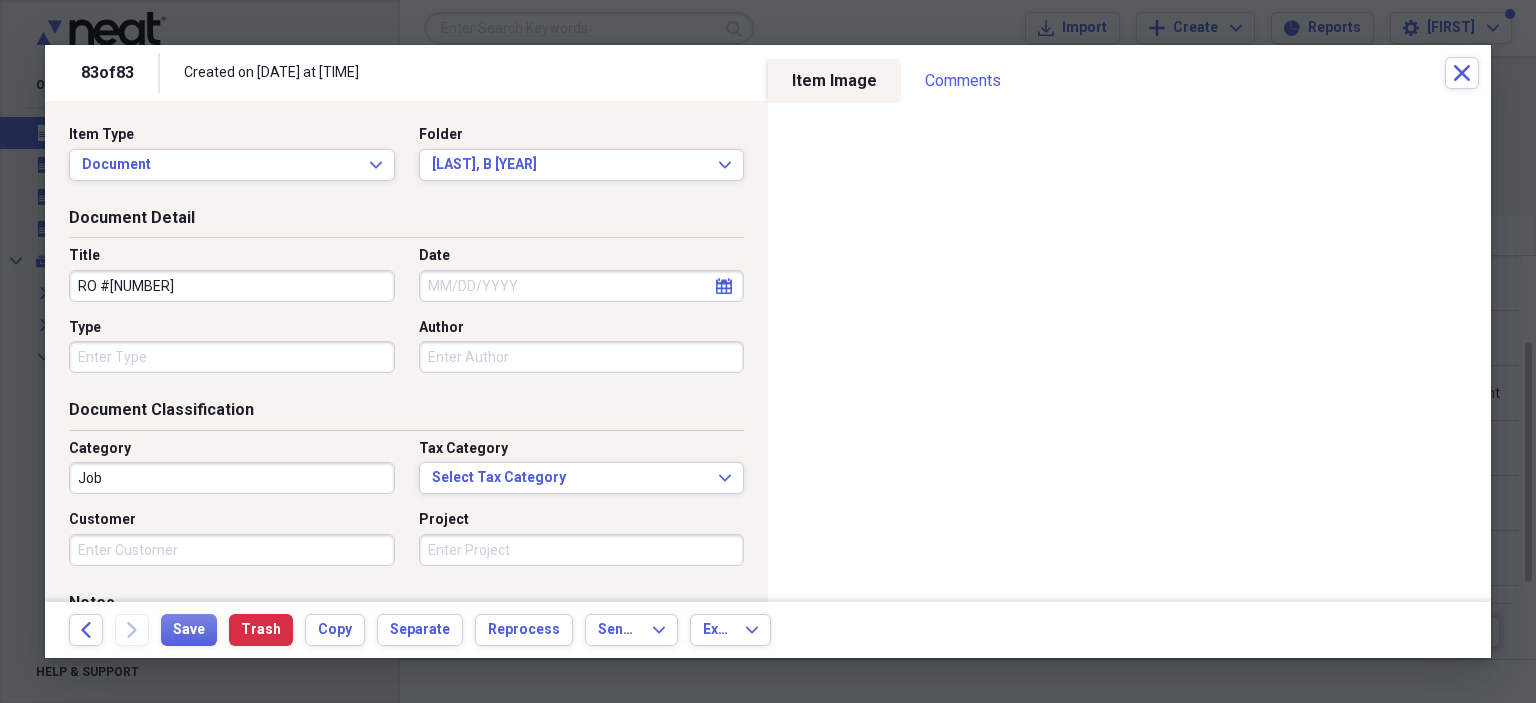 type on "RO #[NUMBER]" 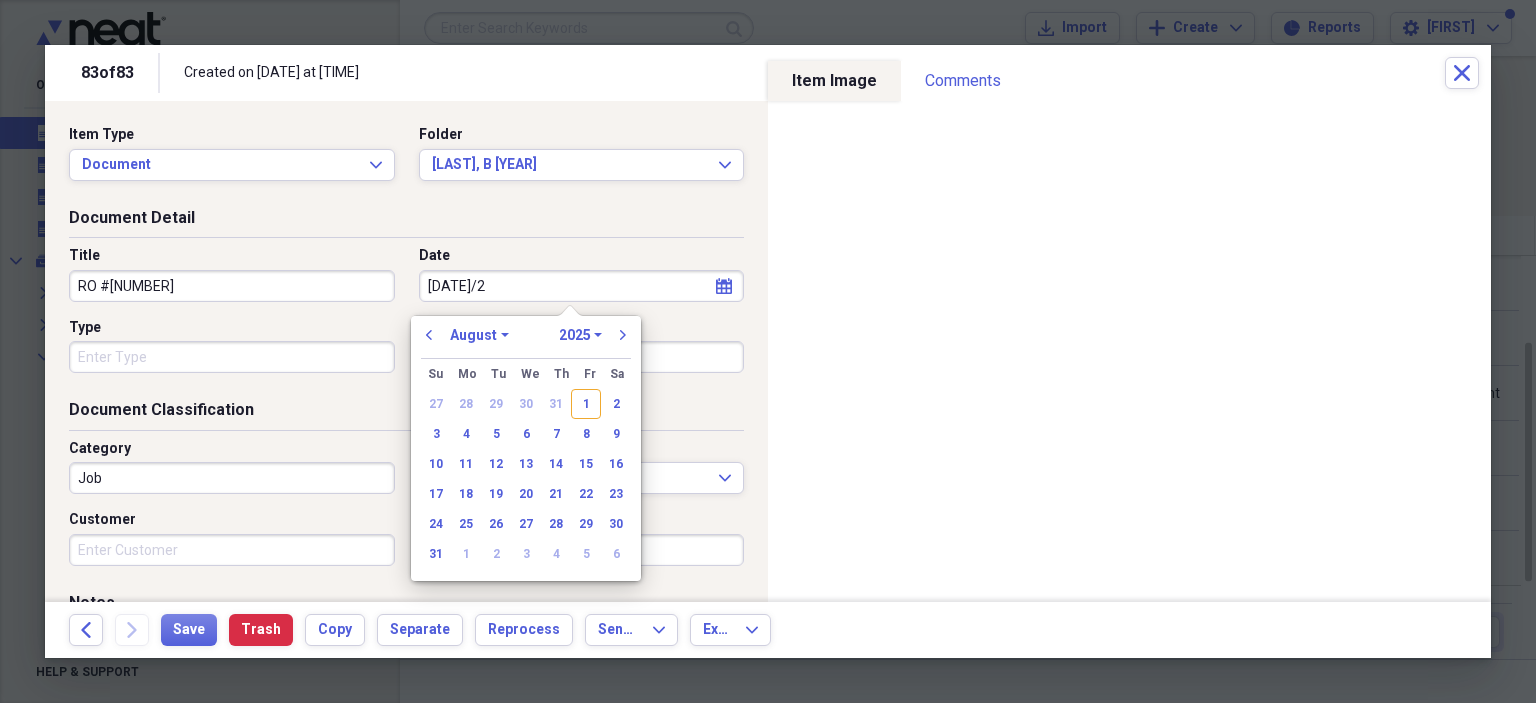 type on "[DATE]/20" 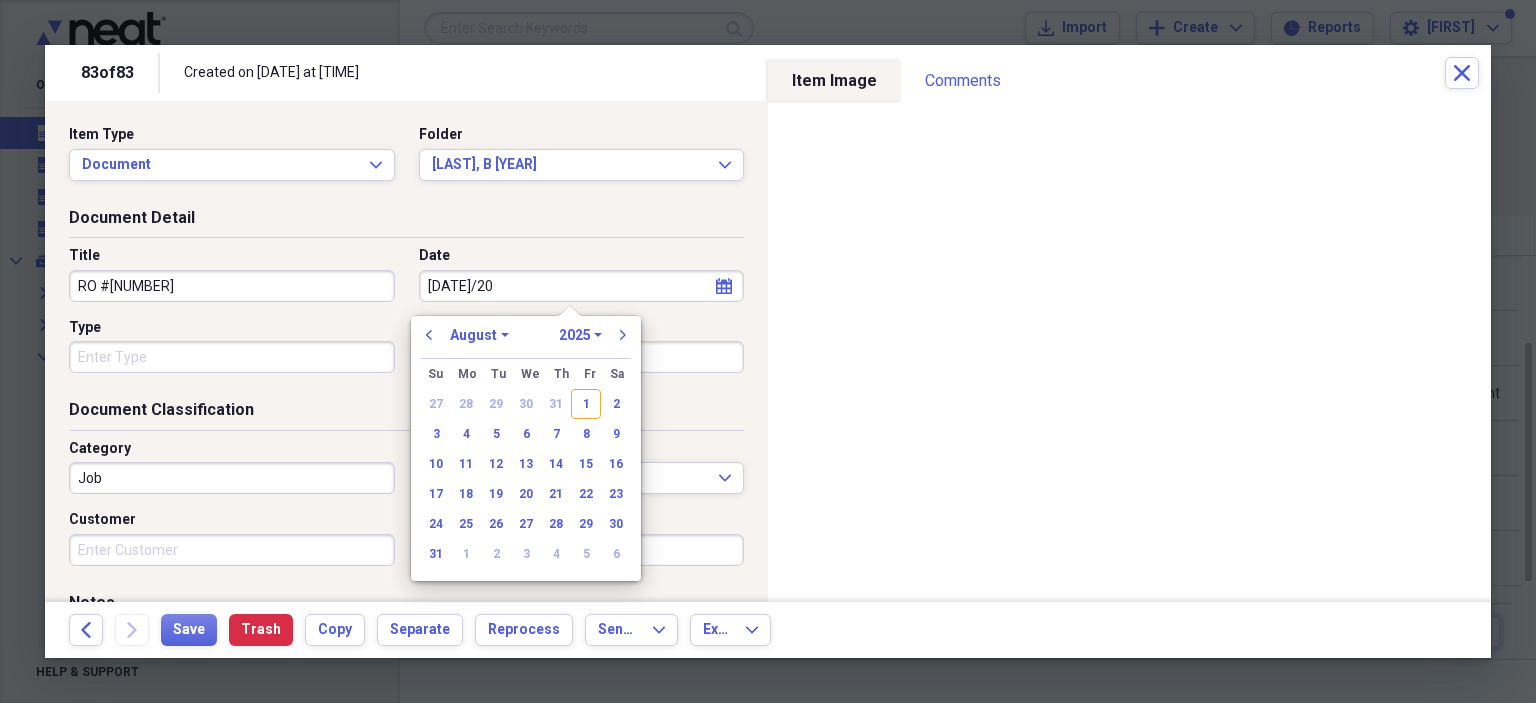 select on "4" 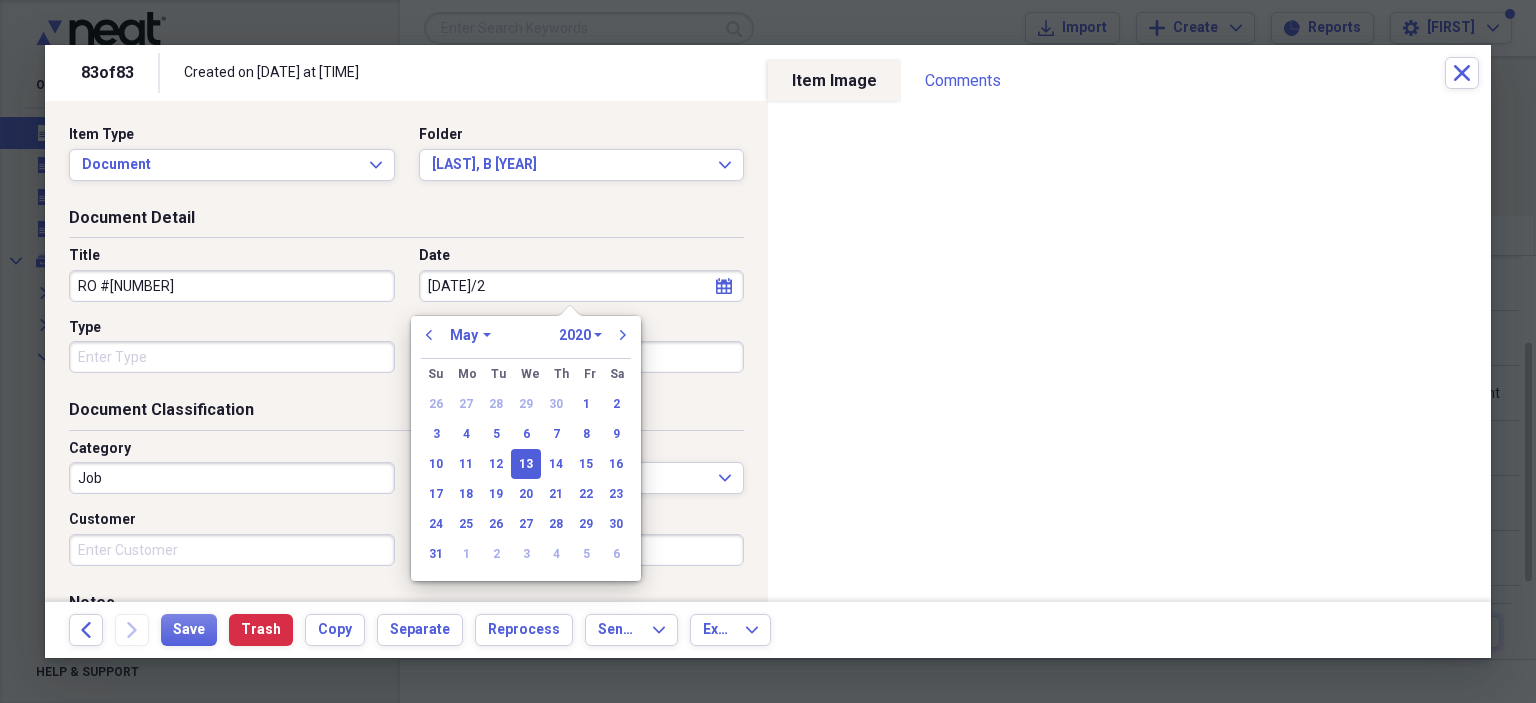 type on "[DATE]" 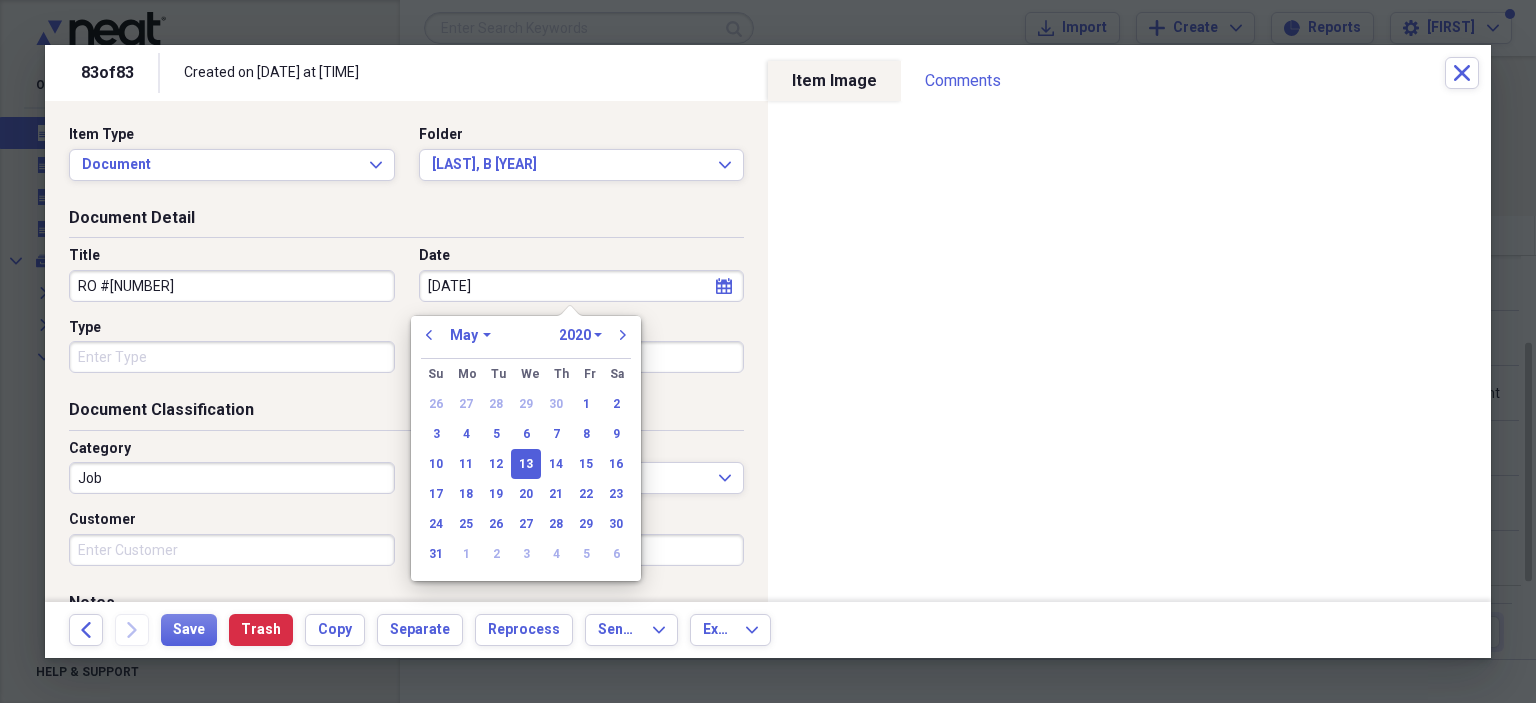 select on "2025" 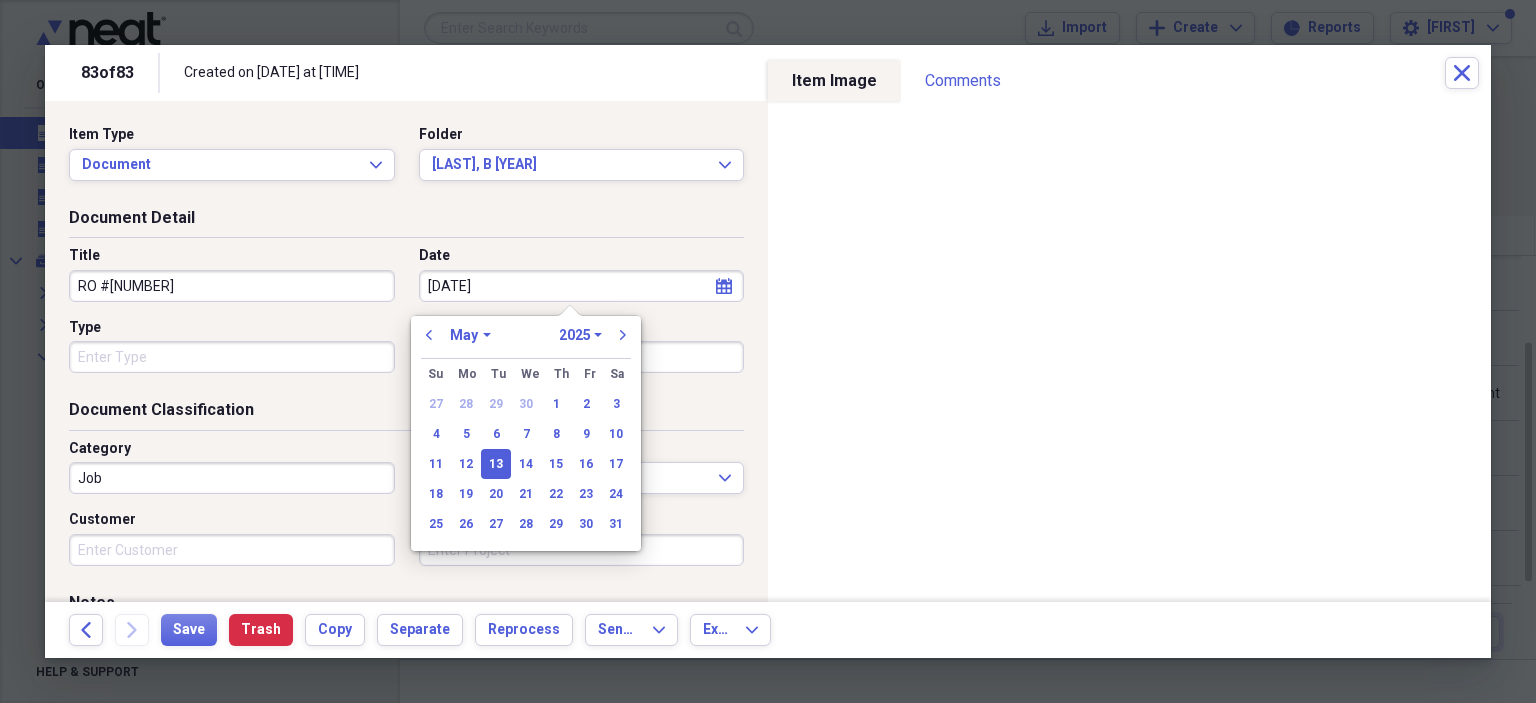 type on "05/13/2025" 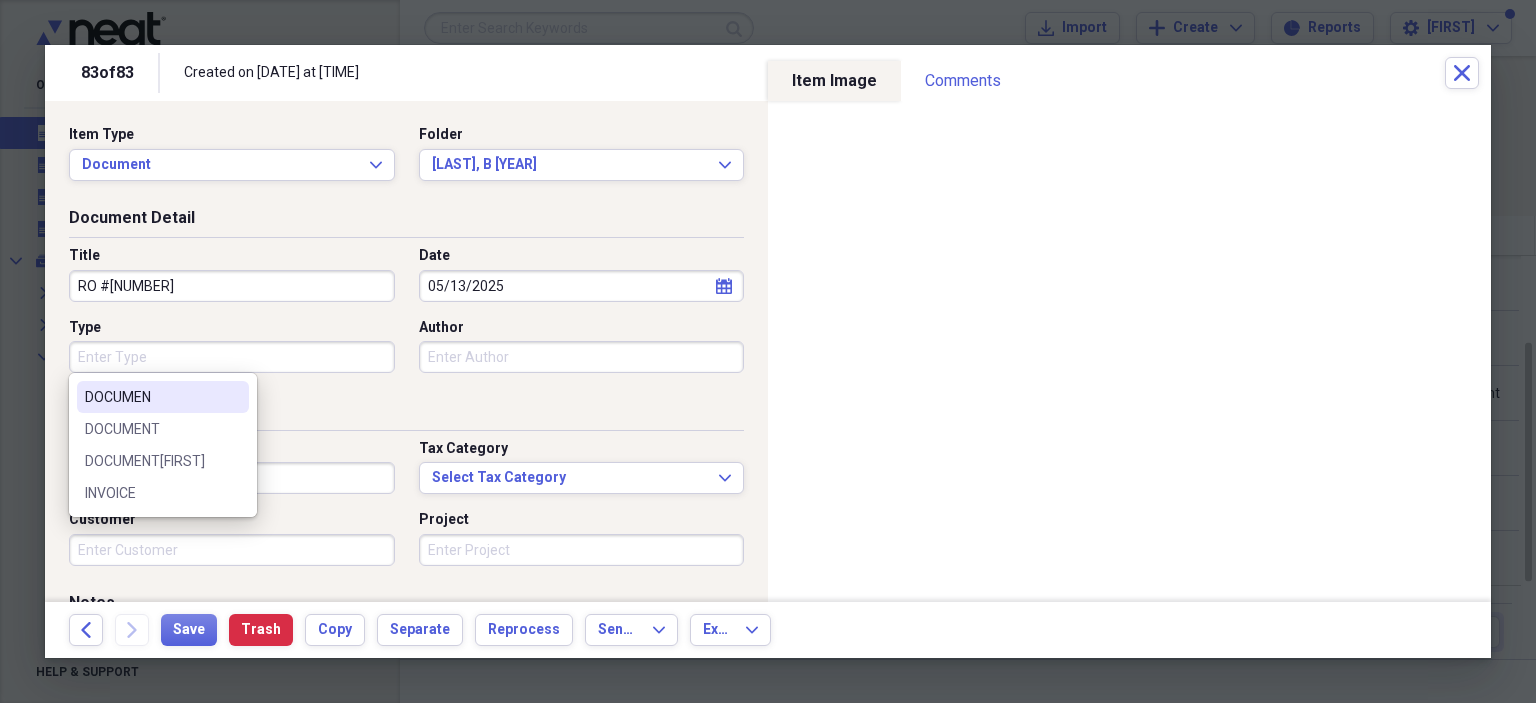 click on "Type" at bounding box center [232, 357] 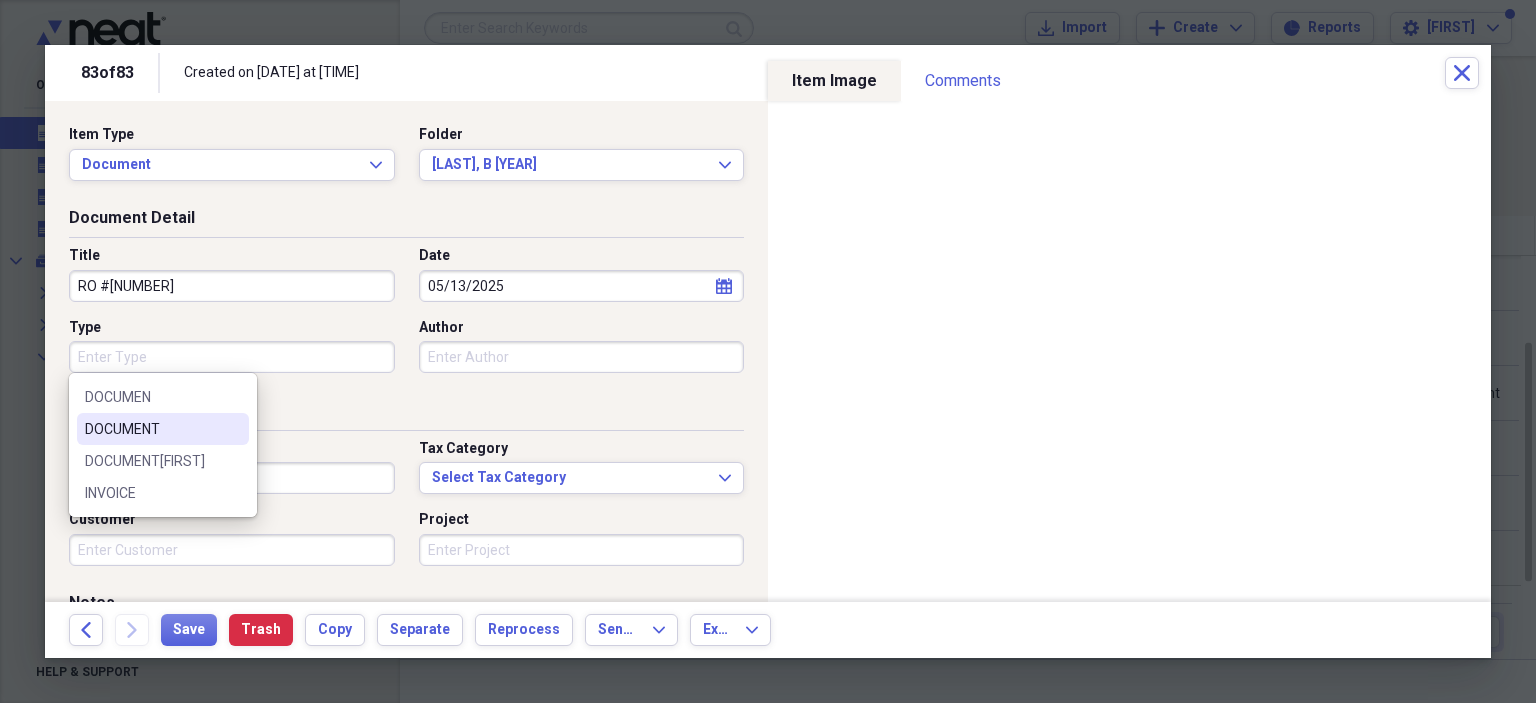 click on "DOCUMENT" at bounding box center [151, 429] 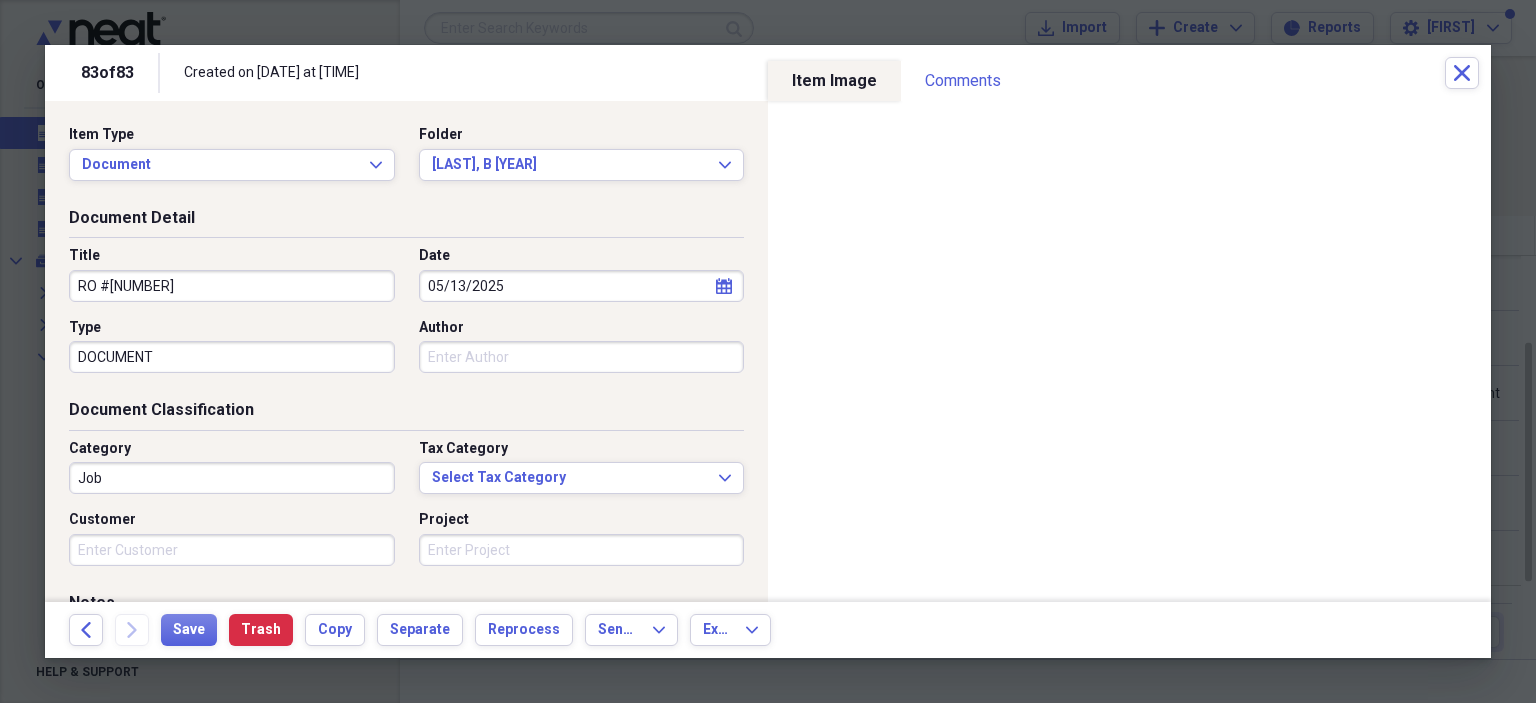 click on "Author" at bounding box center (582, 357) 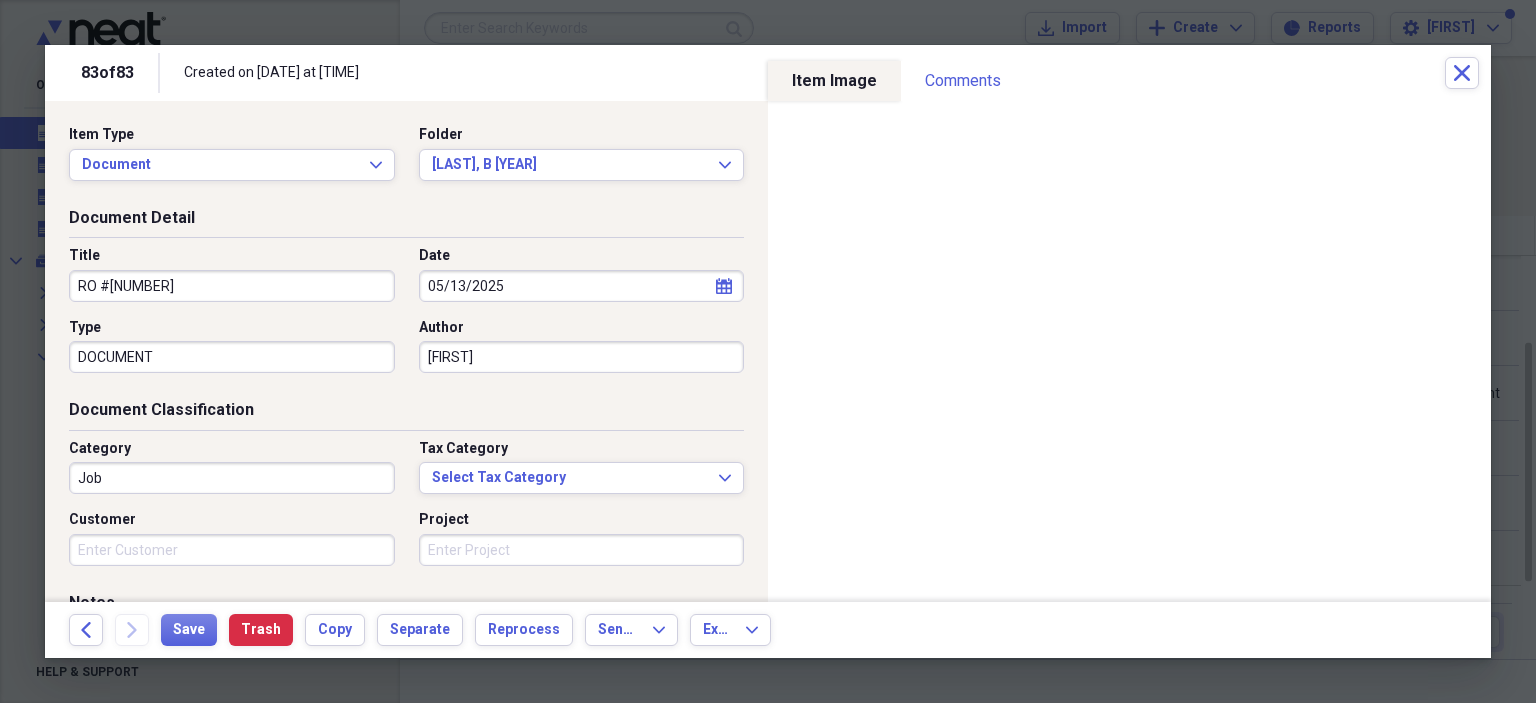 type on "[FIRST]" 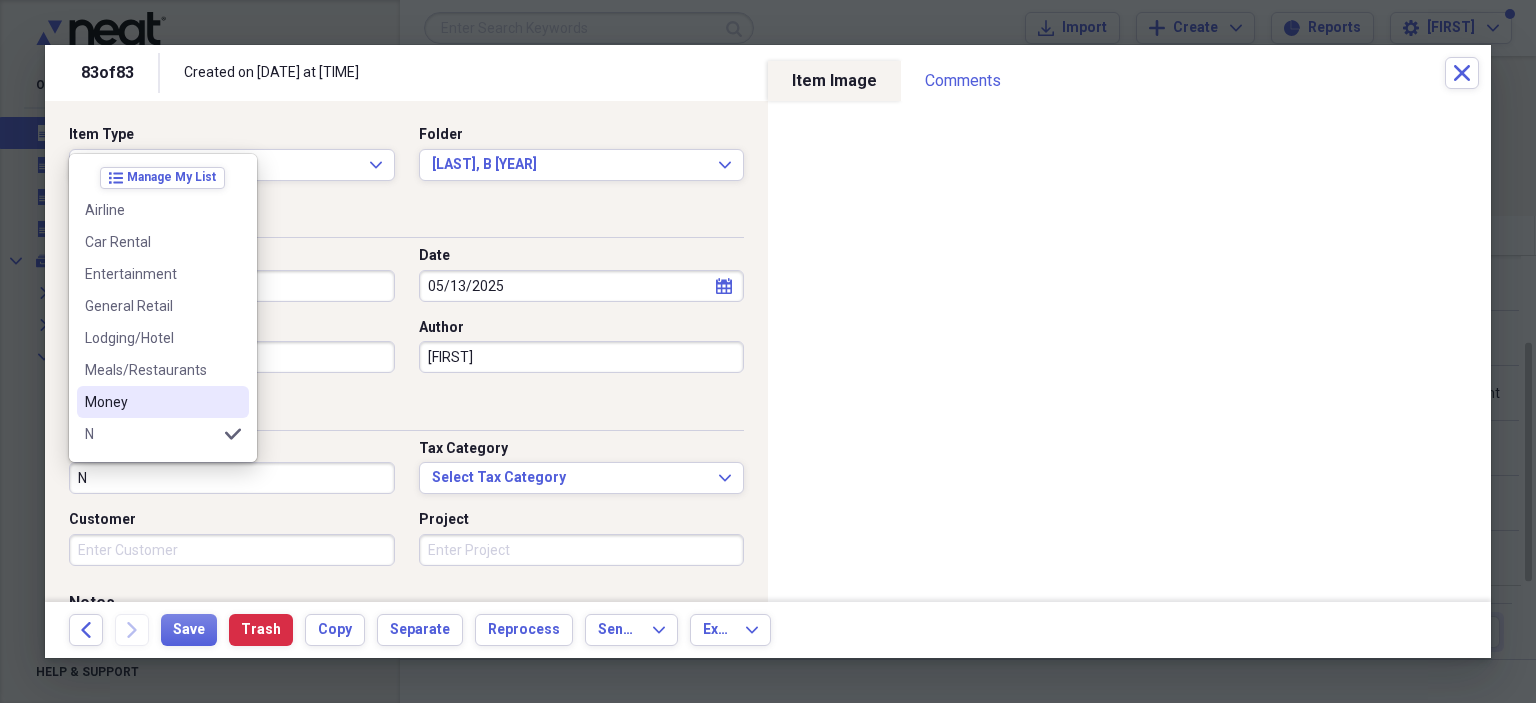 scroll, scrollTop: 100, scrollLeft: 0, axis: vertical 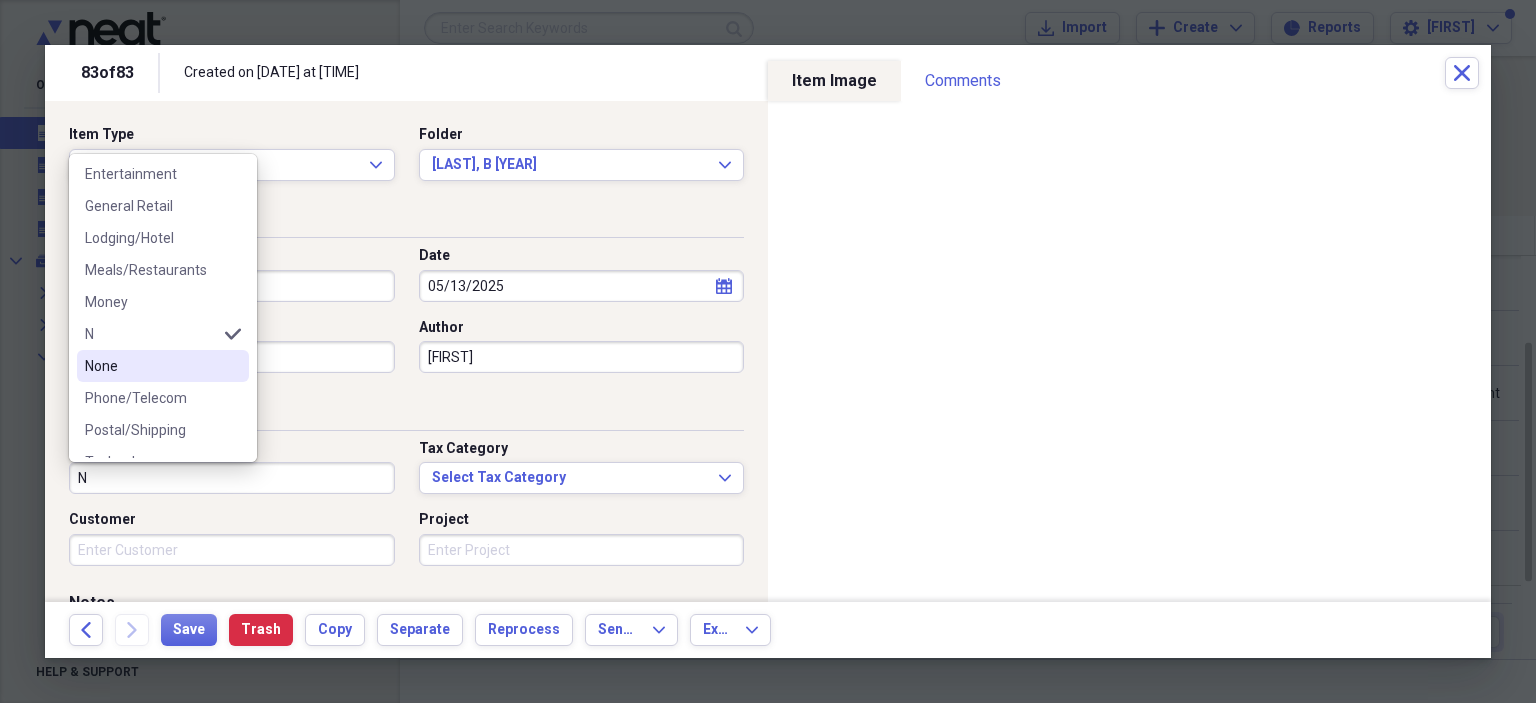 click on "None" at bounding box center [151, 366] 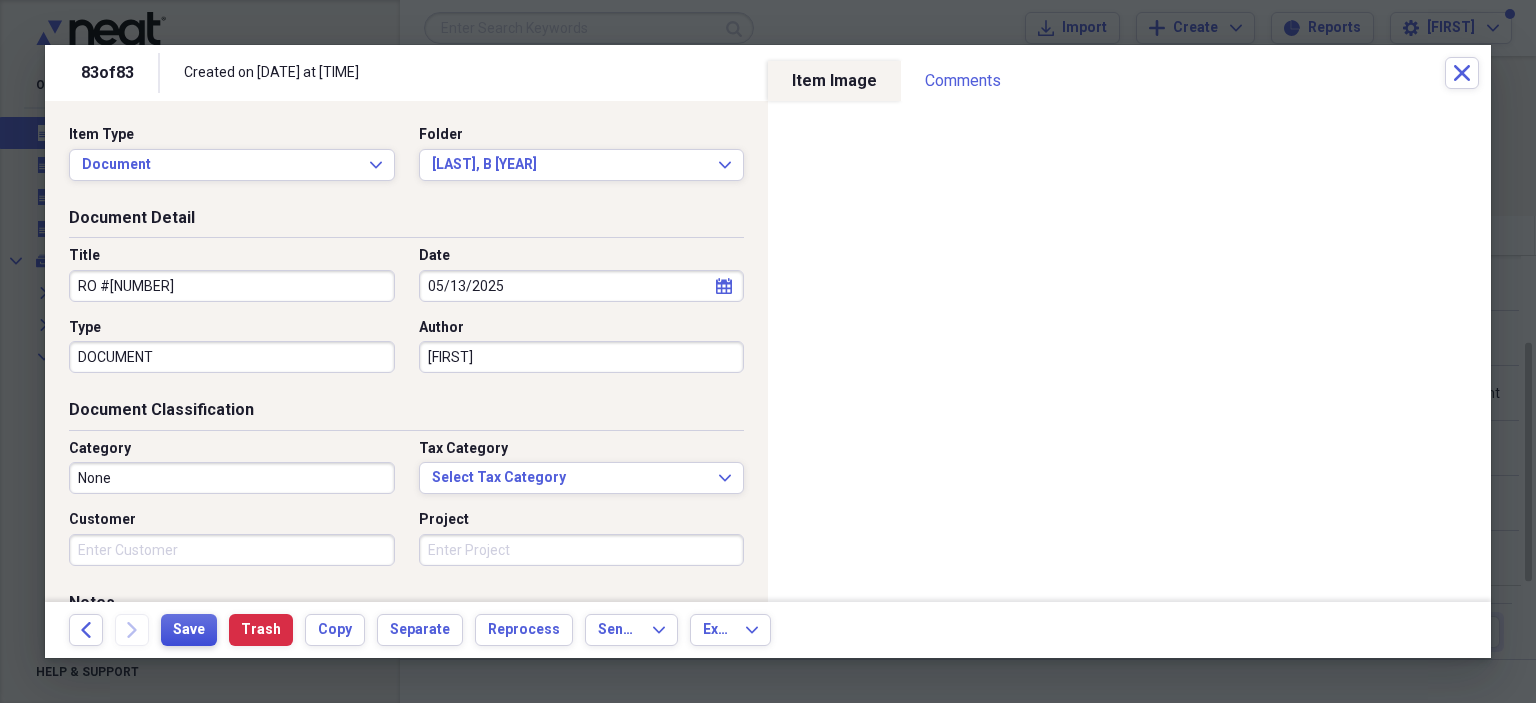 click on "Save" at bounding box center (189, 630) 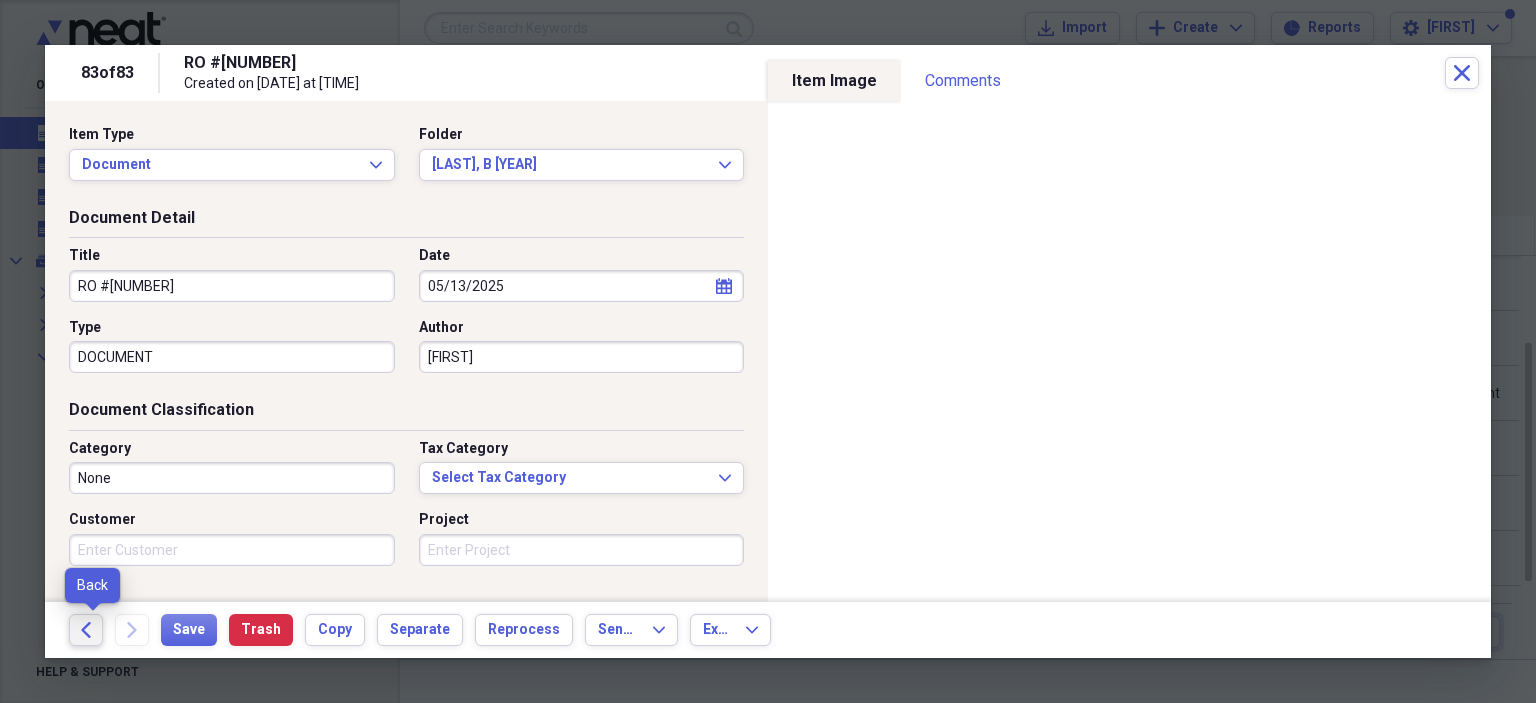 click on "Back" 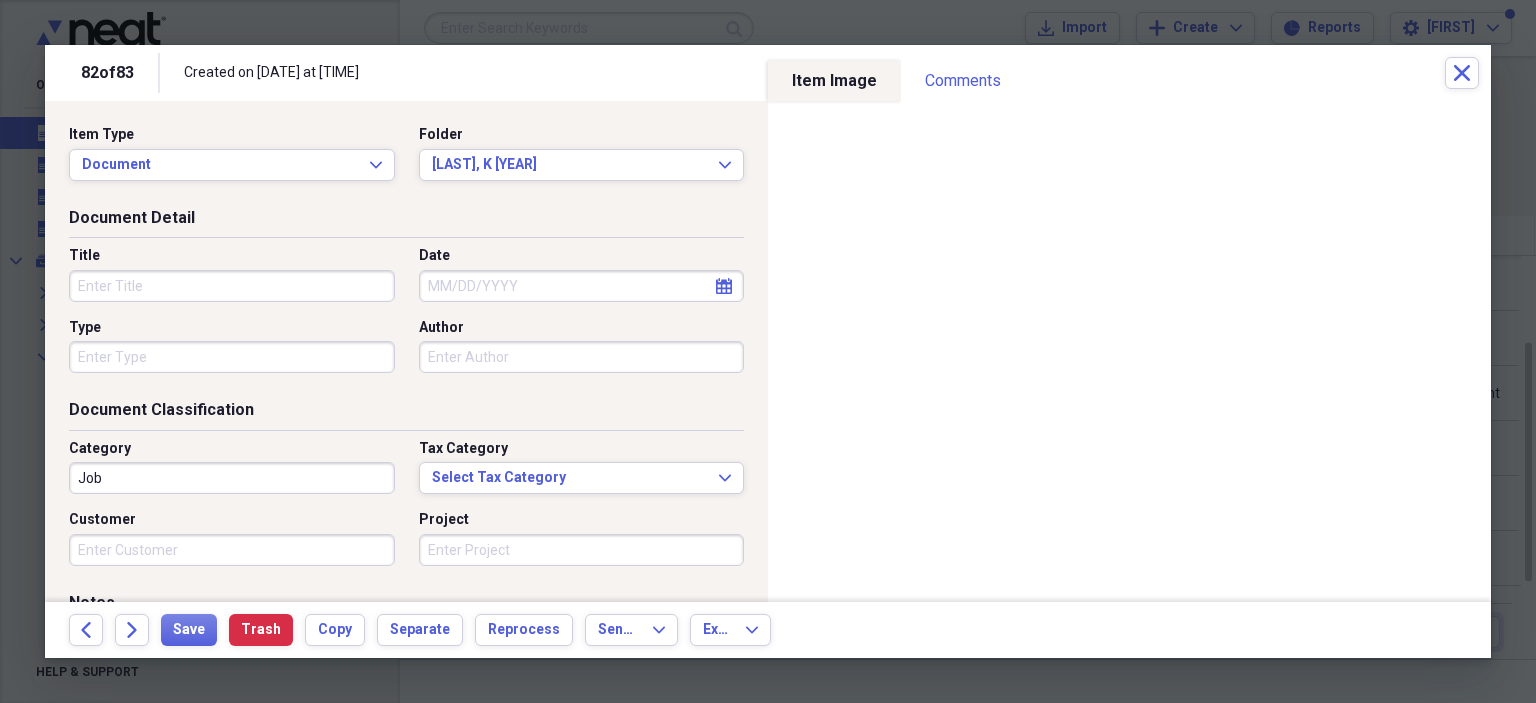 click on "Title" at bounding box center (232, 286) 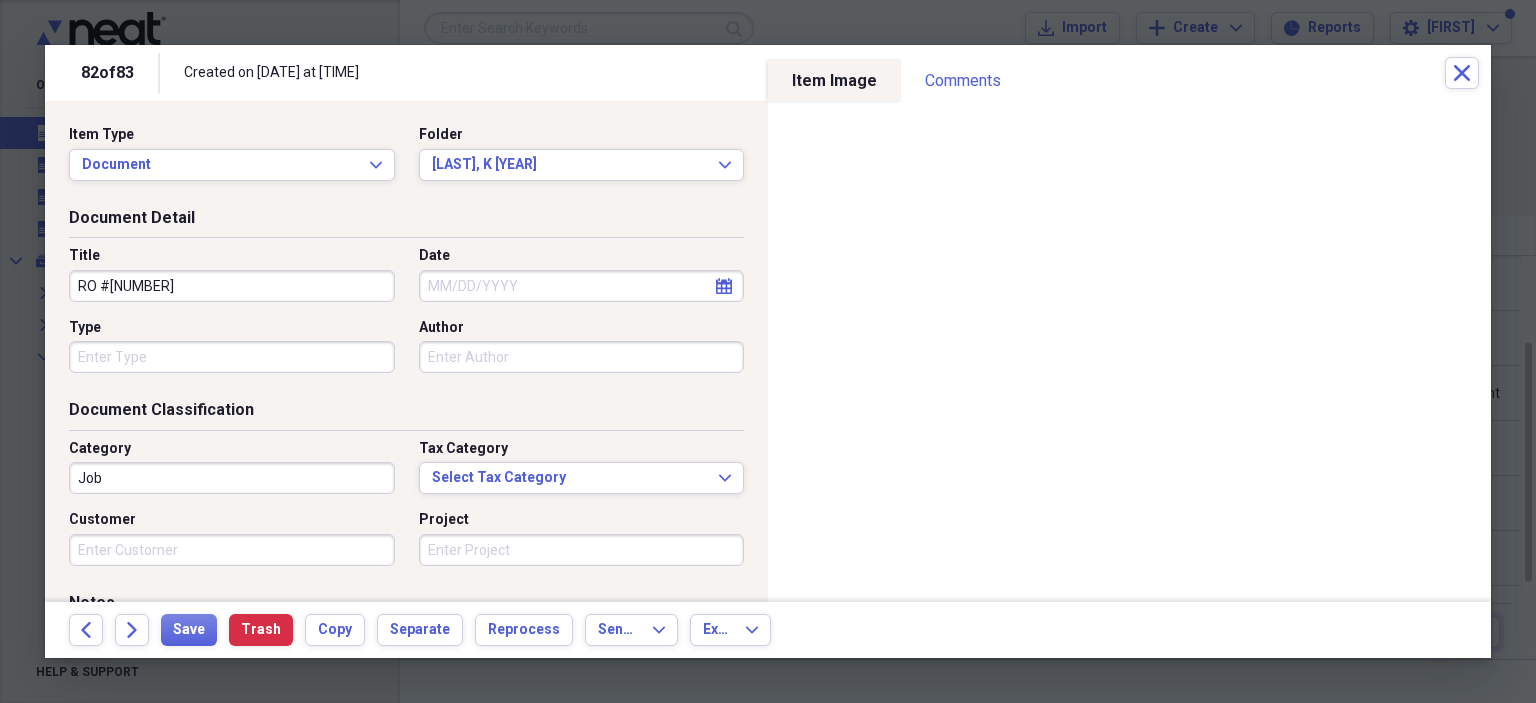 type on "RO #[NUMBER]" 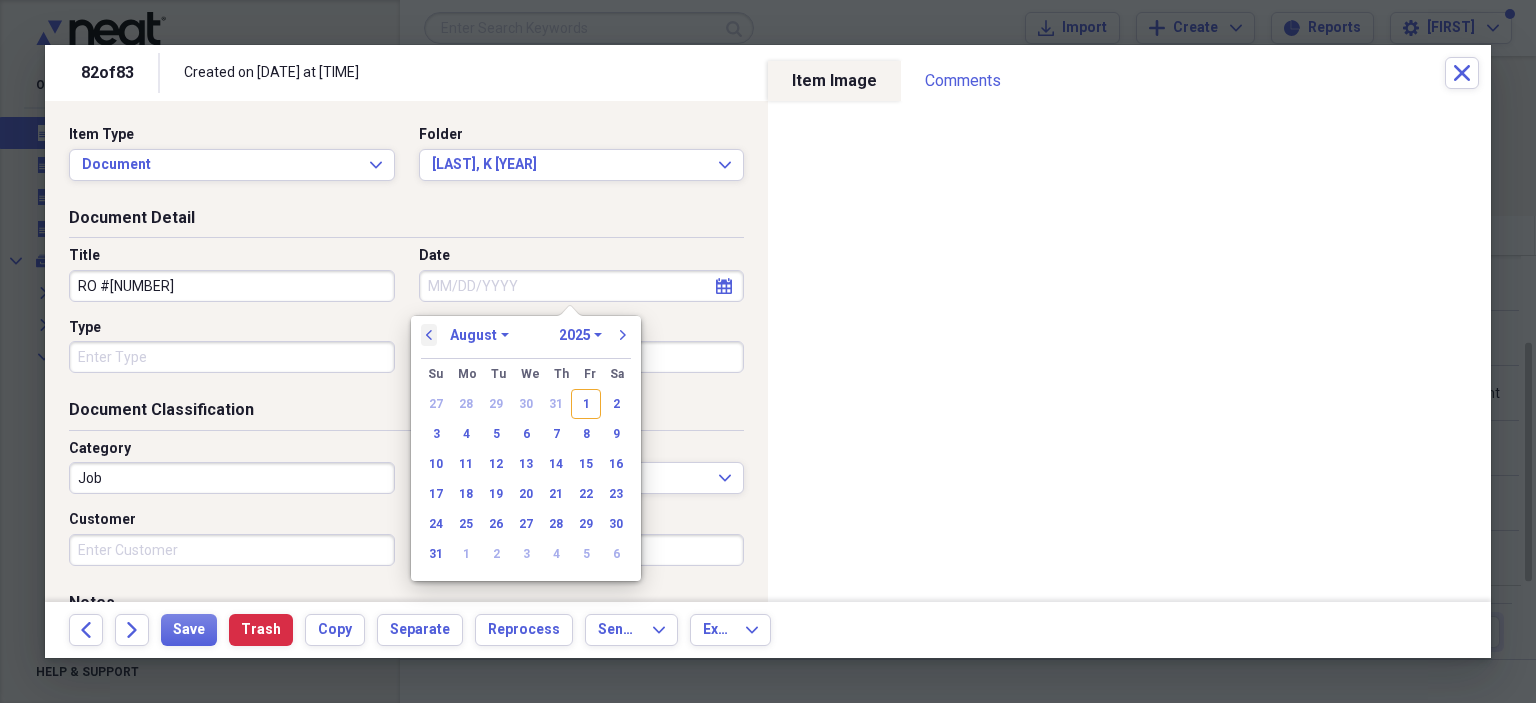 click on "previous" at bounding box center (429, 335) 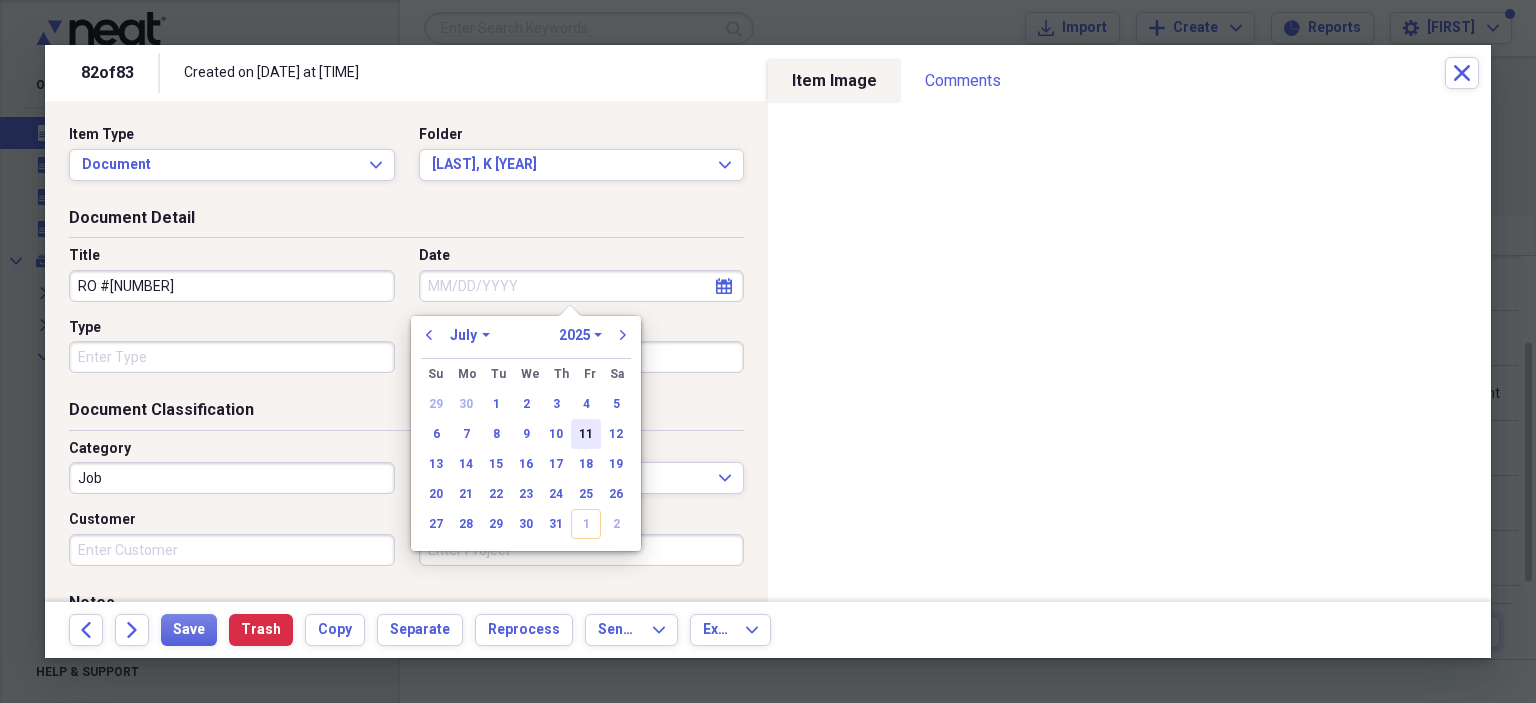 click on "11" at bounding box center [586, 434] 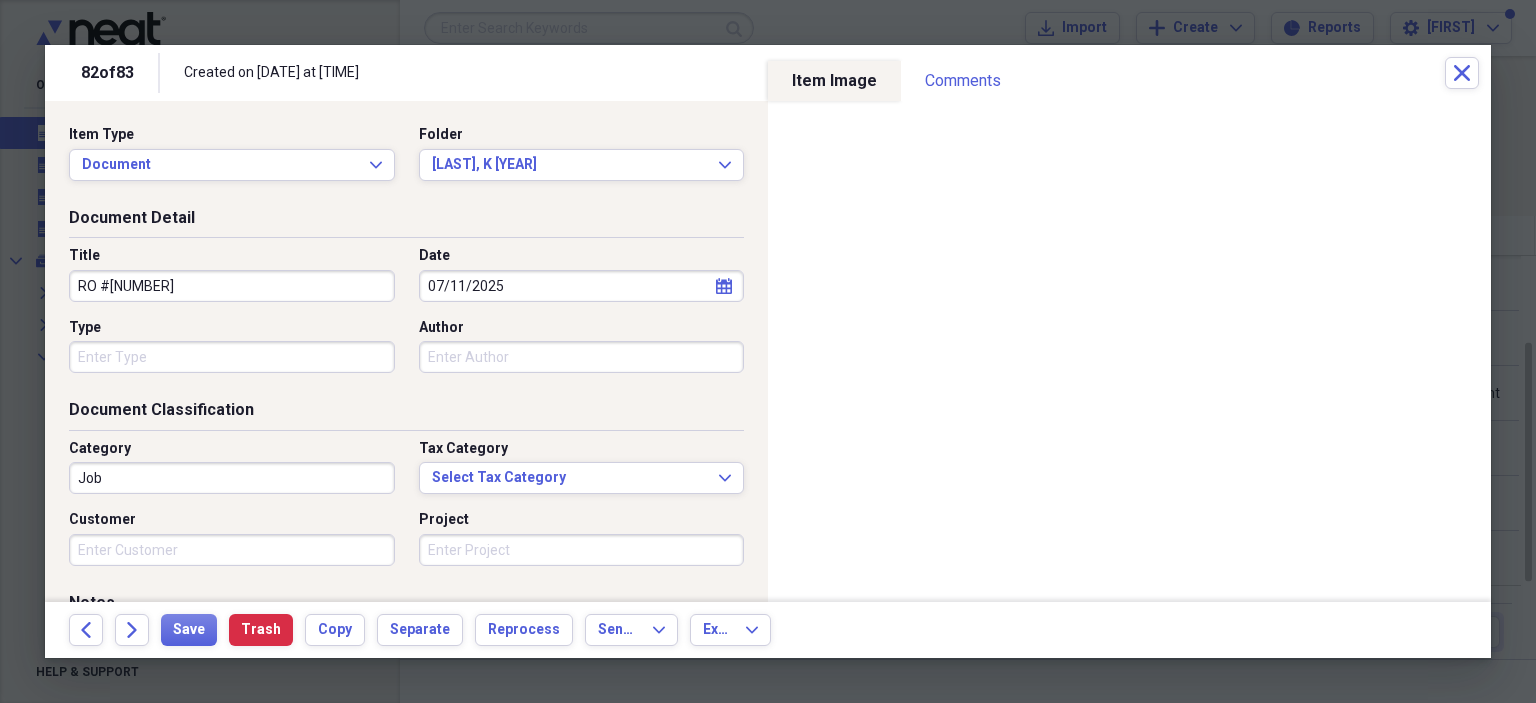 type on "07/11/2025" 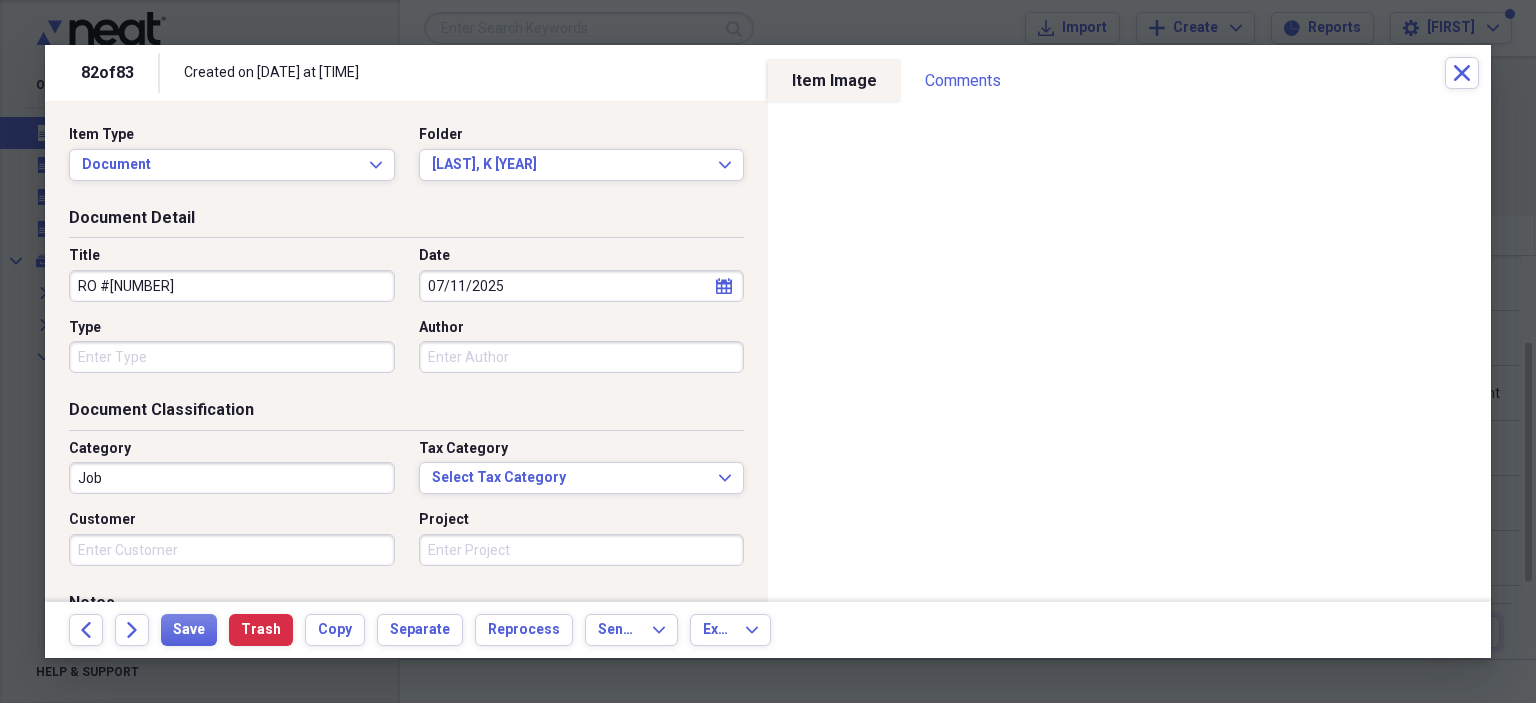 click on "Type" at bounding box center (232, 357) 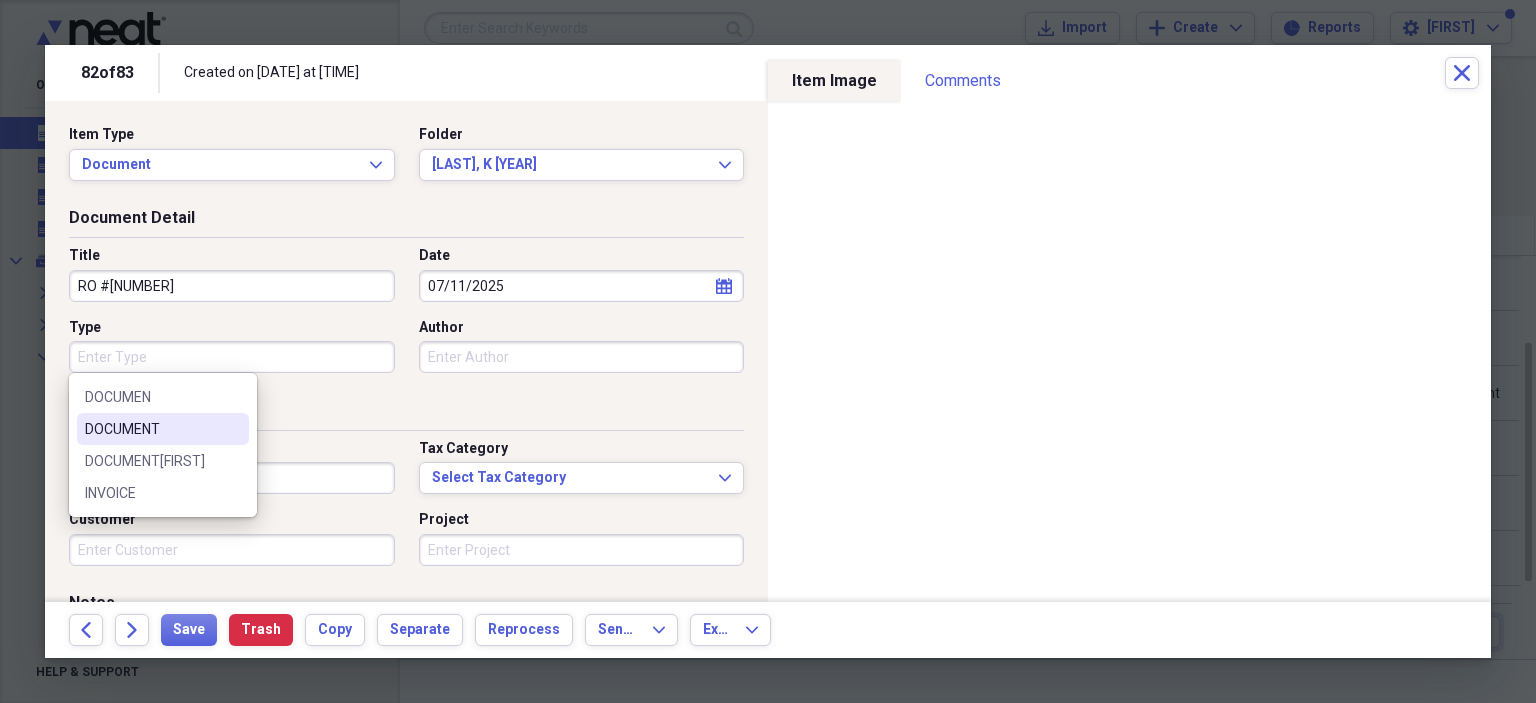 click on "DOCUMENT" at bounding box center [151, 429] 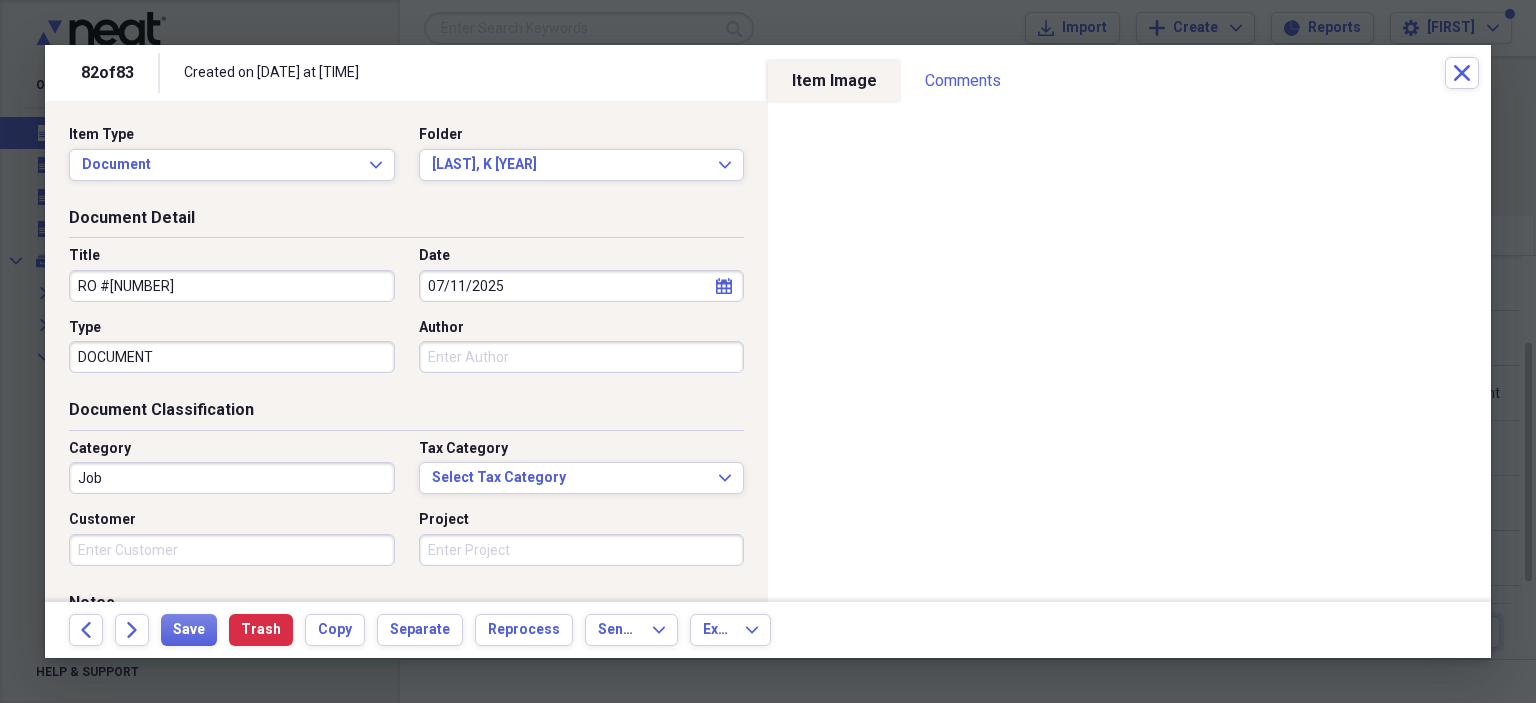 click on "Author" at bounding box center (582, 357) 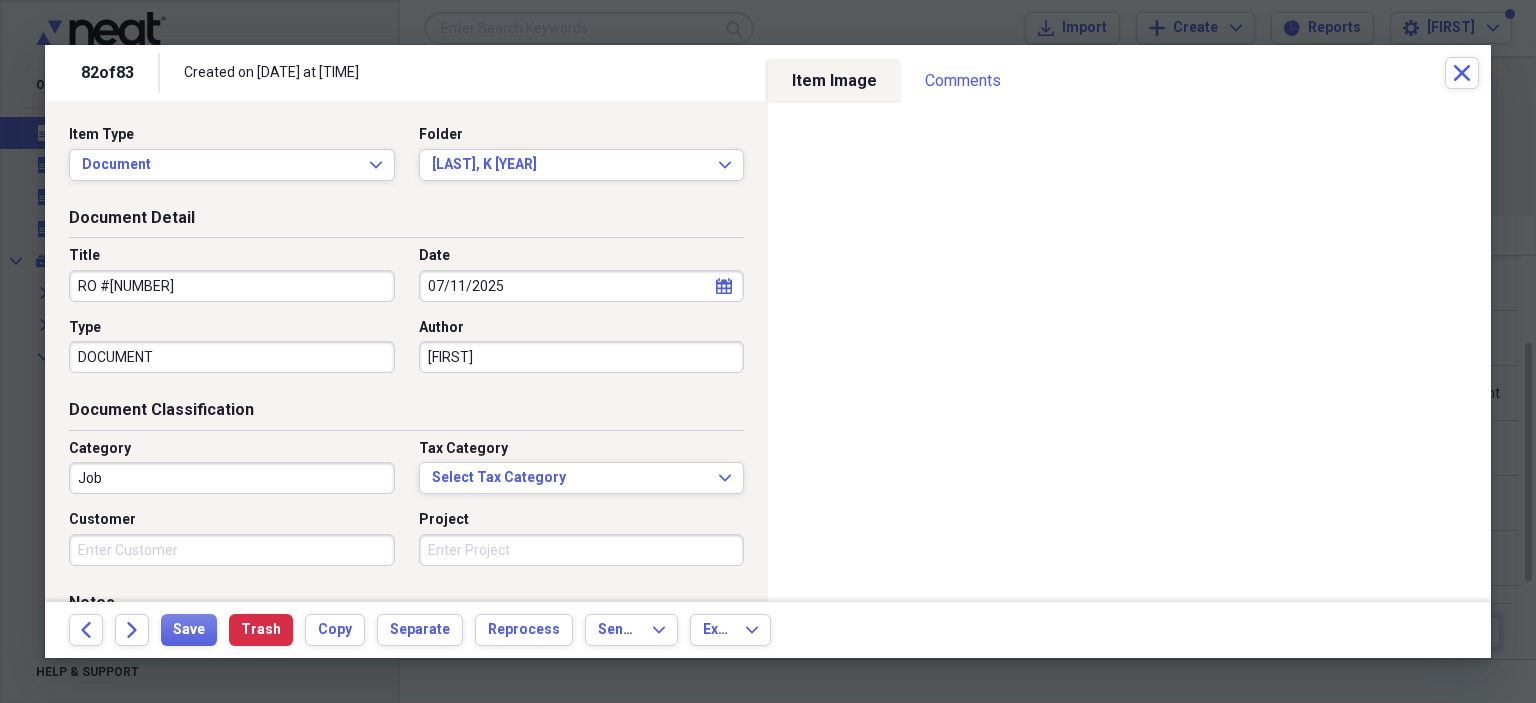 type on "[FIRST]" 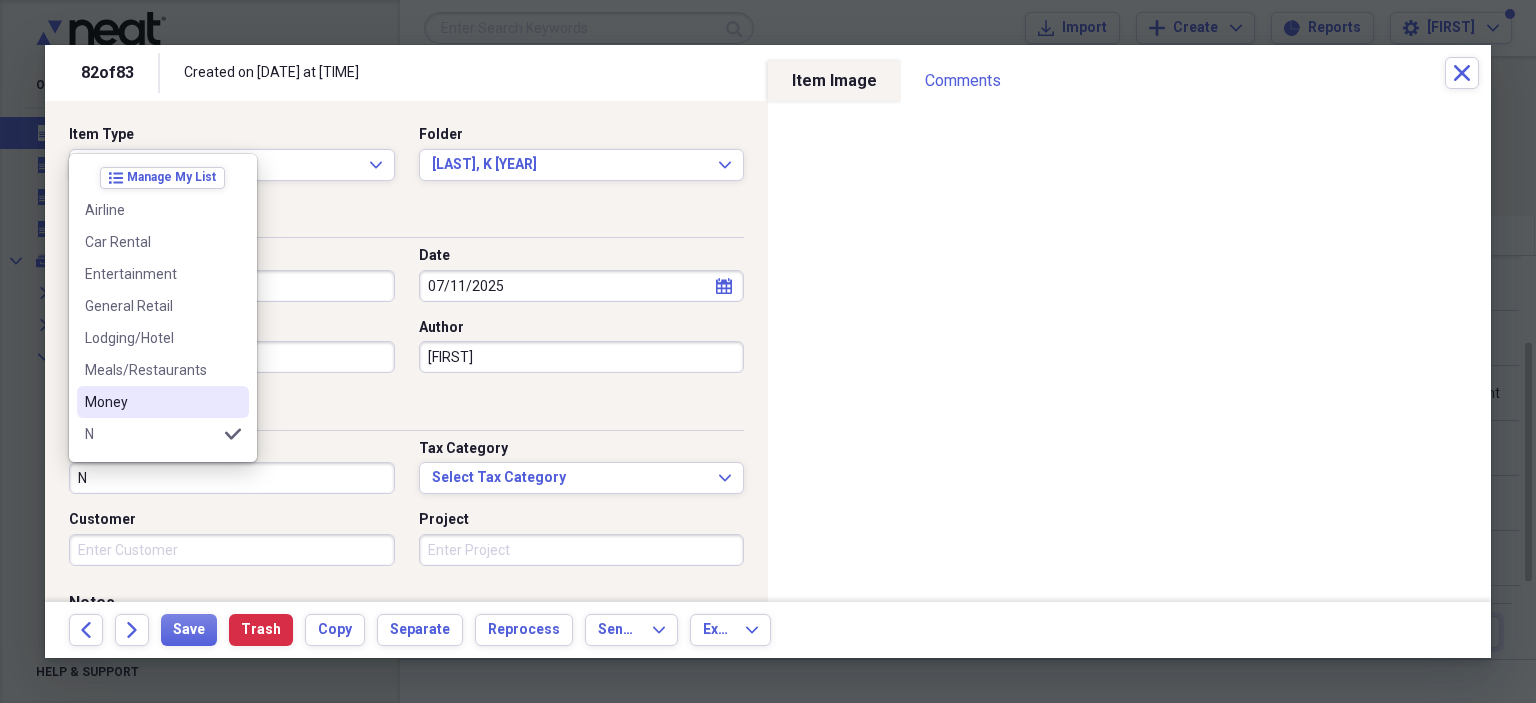 scroll, scrollTop: 156, scrollLeft: 0, axis: vertical 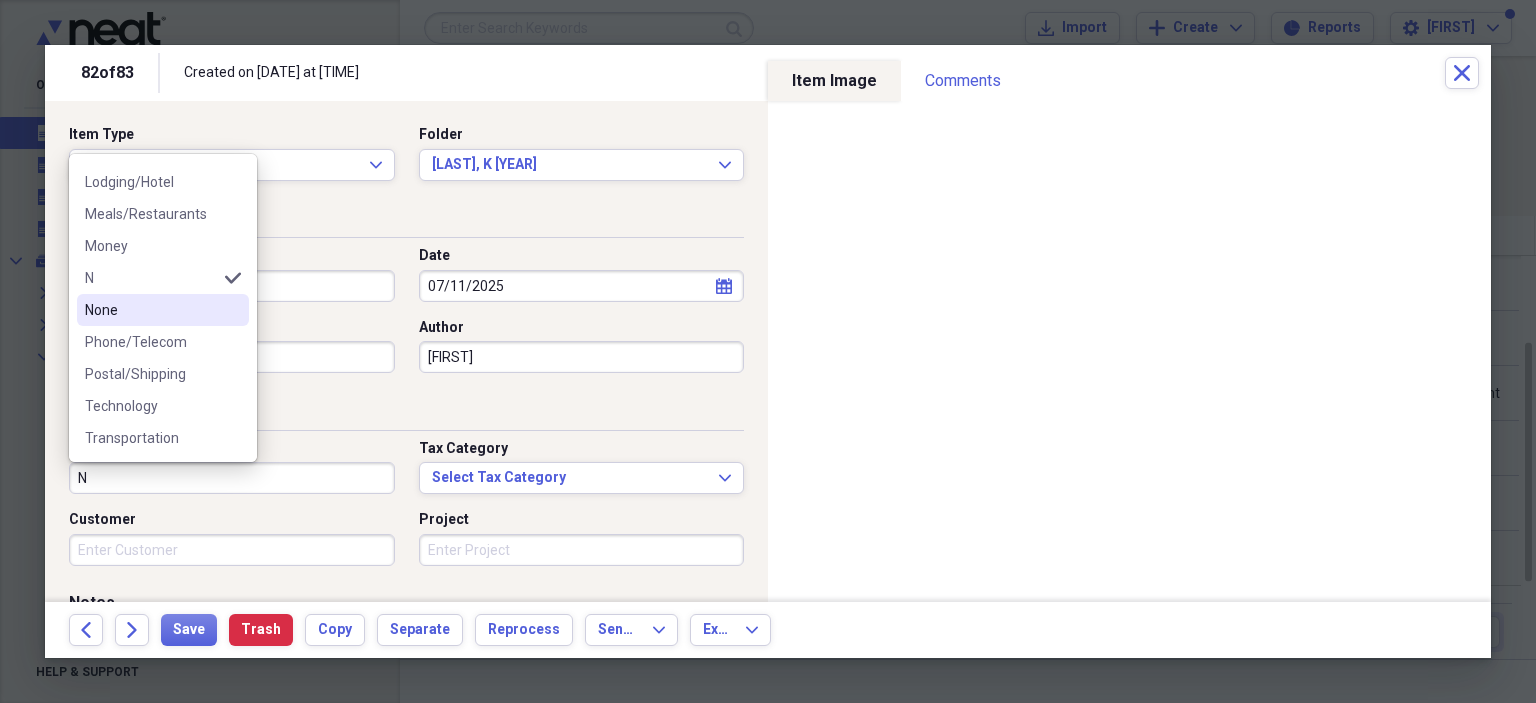 click on "None" at bounding box center (151, 310) 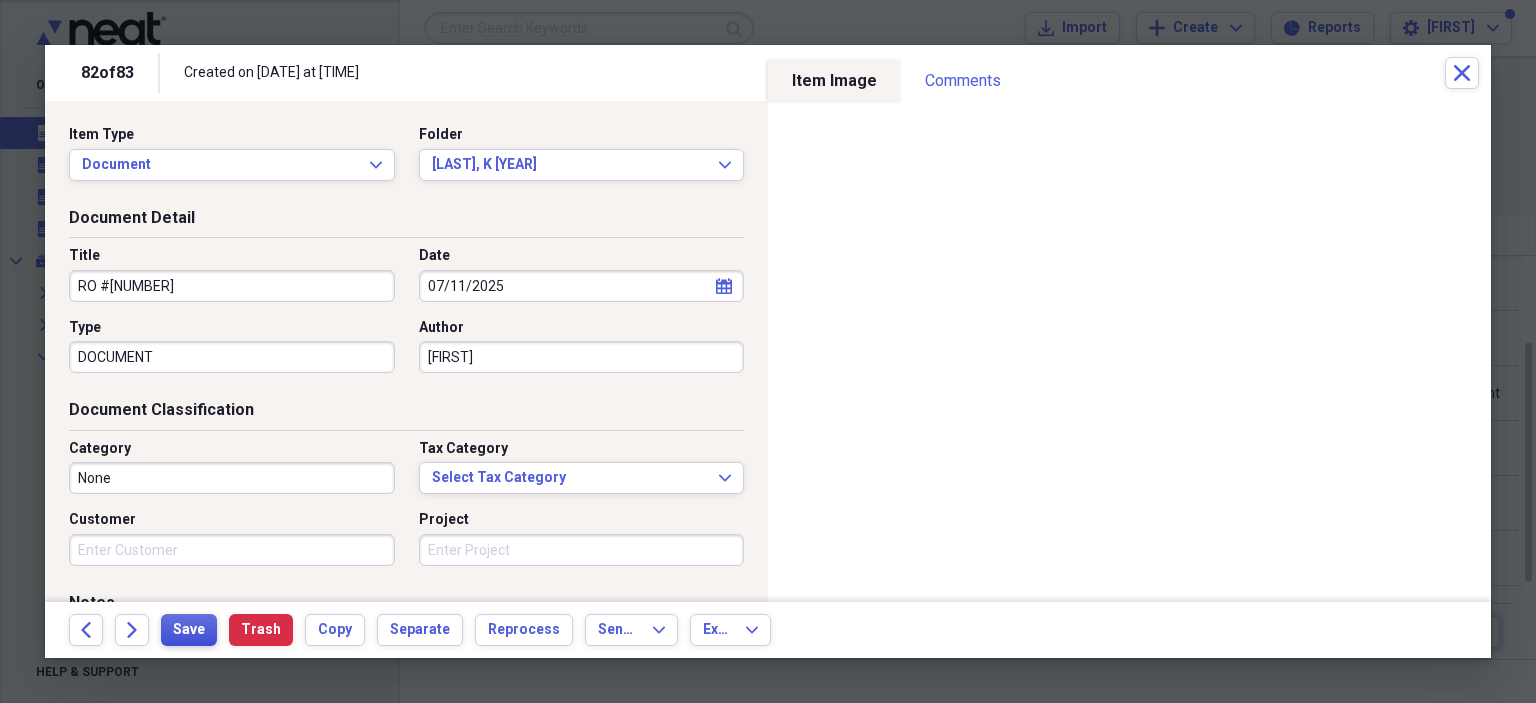 click on "Save" at bounding box center (189, 630) 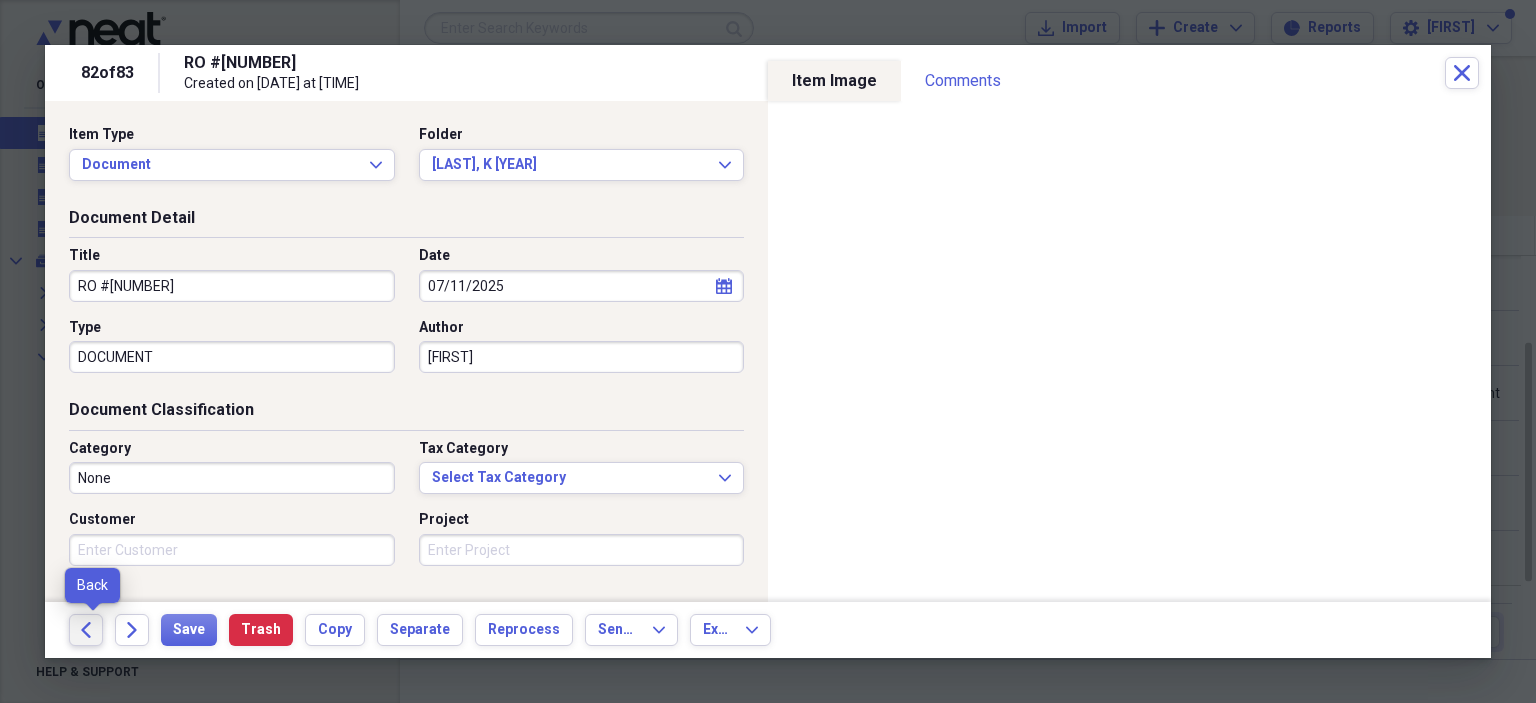 click 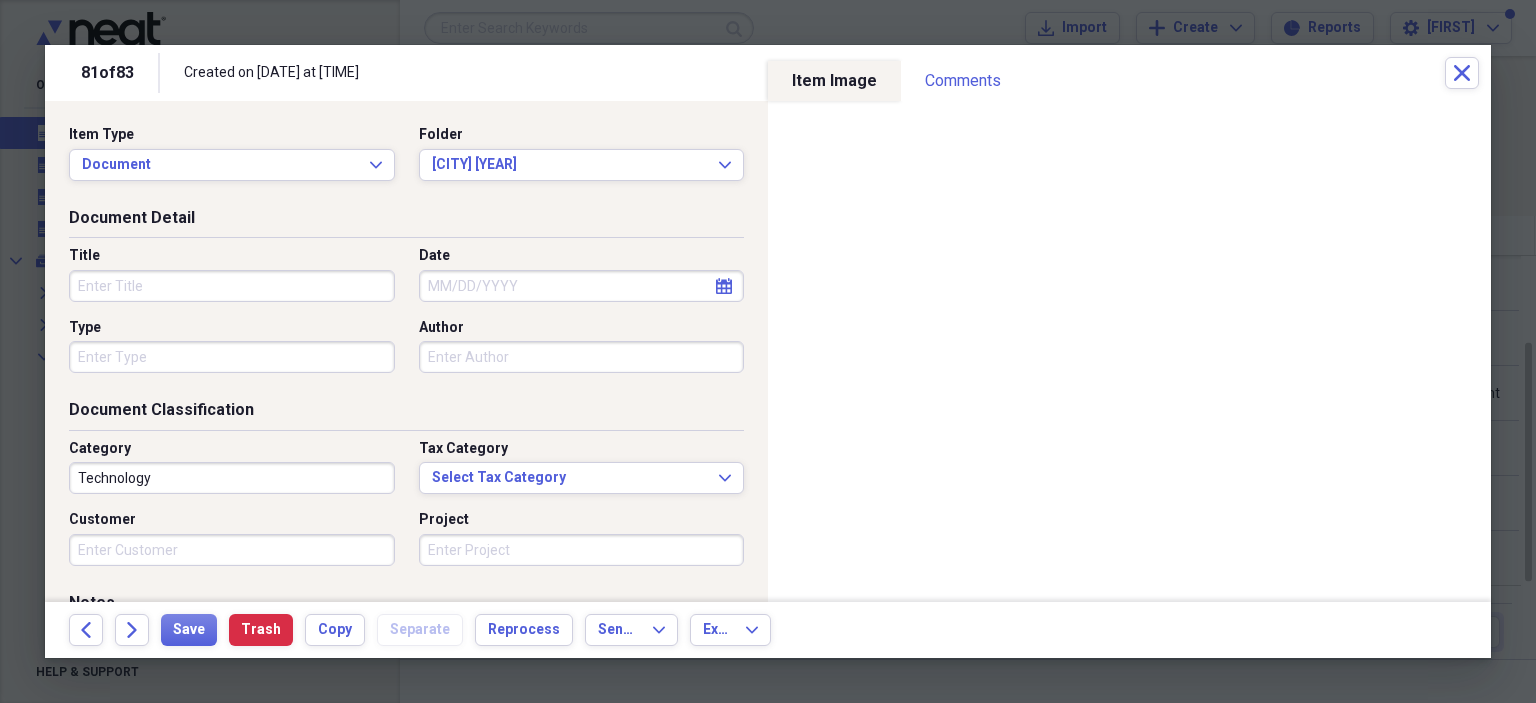 click on "Title" at bounding box center (232, 286) 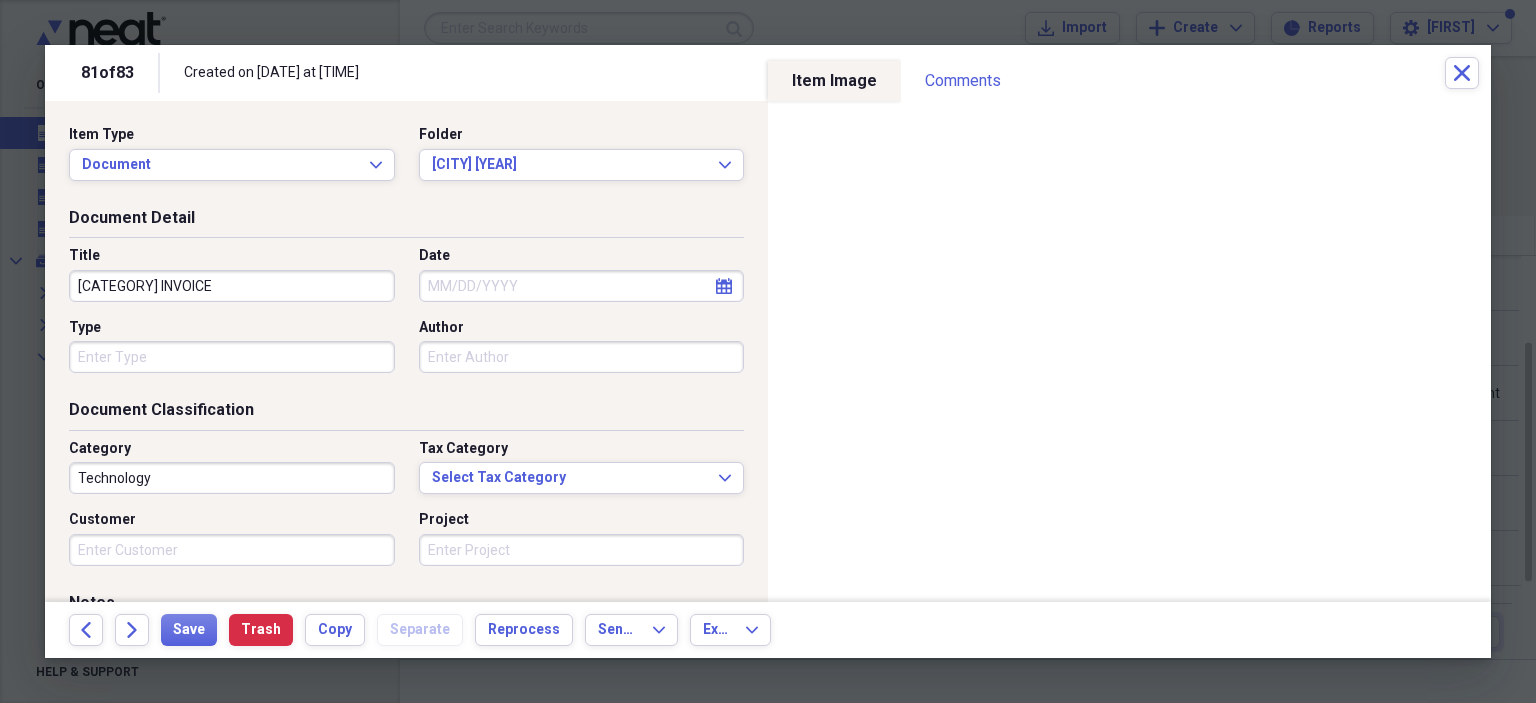 type on "[CATEGORY] INVOICE" 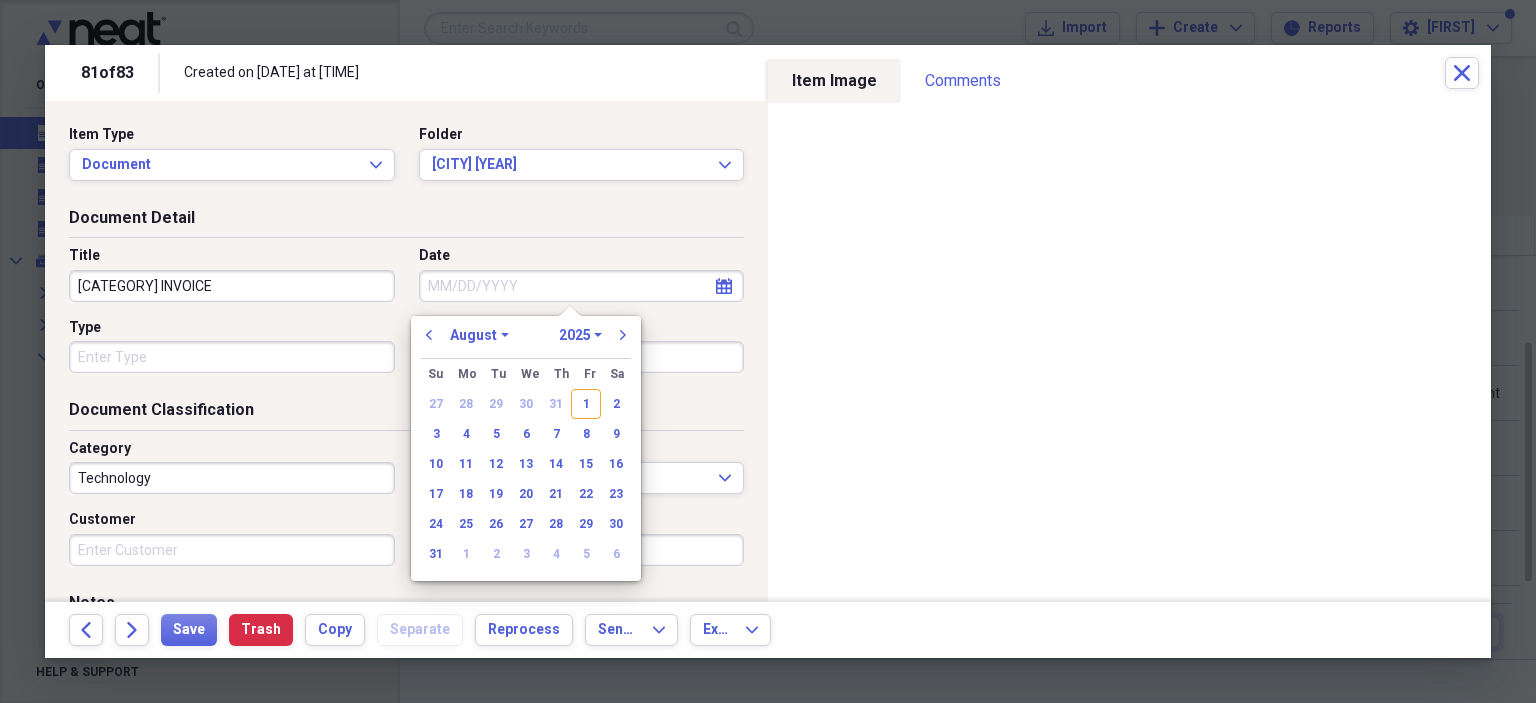 click on "previous January February March April May June July August September October November December 1970 1971 1972 1973 1974 1975 1976 1977 1978 1979 1980 1981 1982 1983 1984 1985 1986 1987 1988 1989 1990 1991 1992 1993 1994 1995 1996 1997 1998 1999 2000 2001 2002 2003 2004 2005 2006 2007 2008 2009 2010 2011 2012 2013 2014 2015 2016 2017 2018 2019 2020 2021 2022 2023 2024 2025 2026 2027 2028 2029 2030 2031 2032 2033 2034 2035 next Su Sunday Mo Monday Tu Tuesday We Wednesday Th Thursday Fr Friday Sa Saturday 27 28 29 30 31 1 2 3 4 5 6 7 8 9 10 11 12 13 14 15 16 17 18 19 20 21 22 23 24 25 26 27 28 29 30 31 1 2 3 4 5 6" at bounding box center [526, 448] 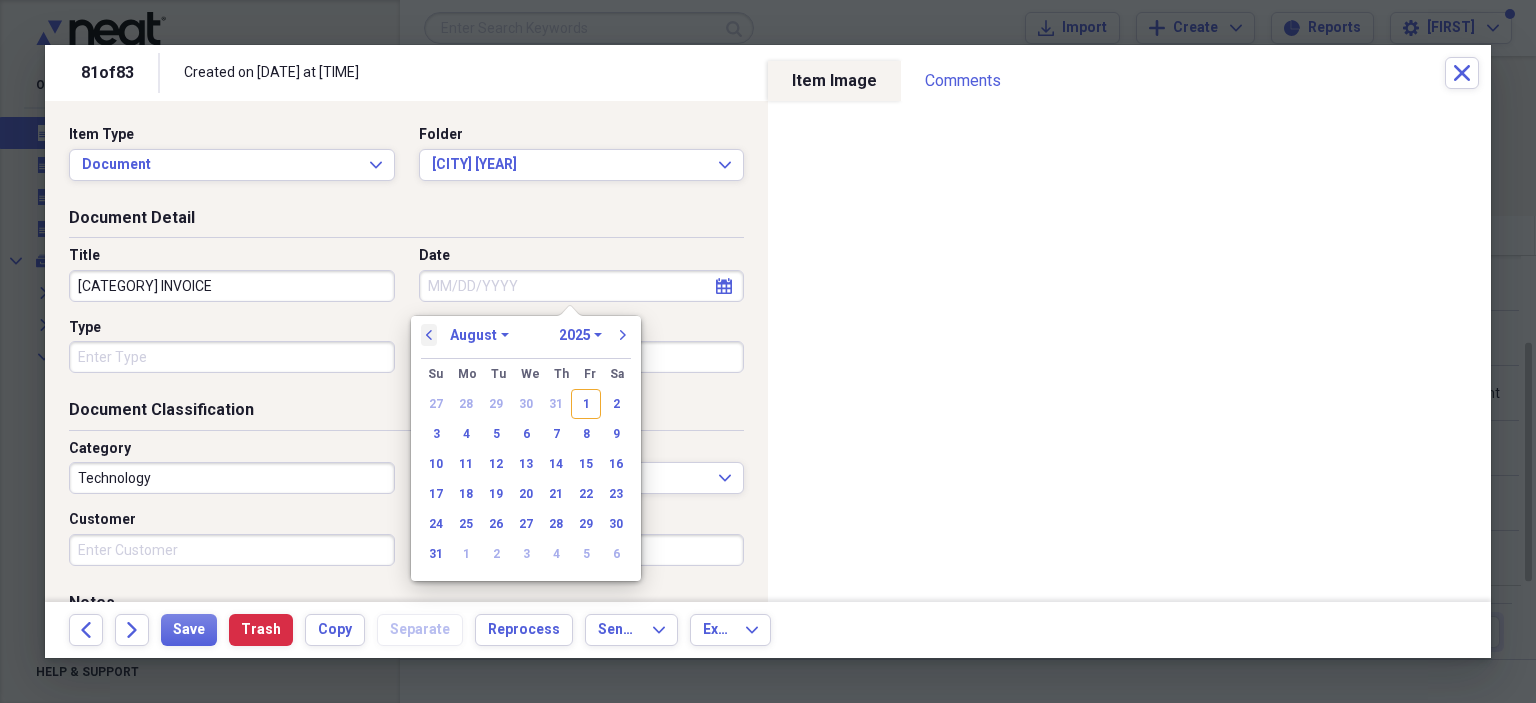 click on "previous" at bounding box center [429, 335] 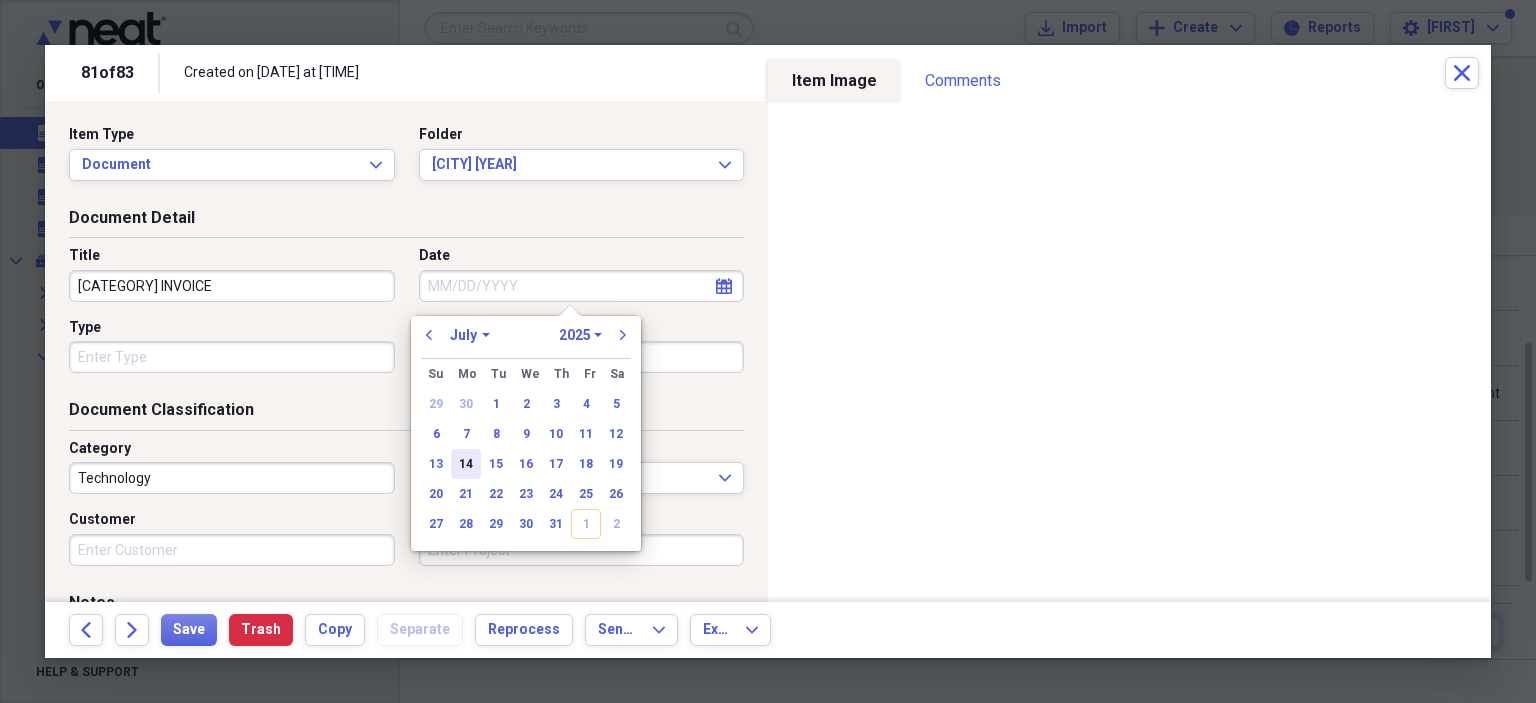 click on "14" at bounding box center [466, 464] 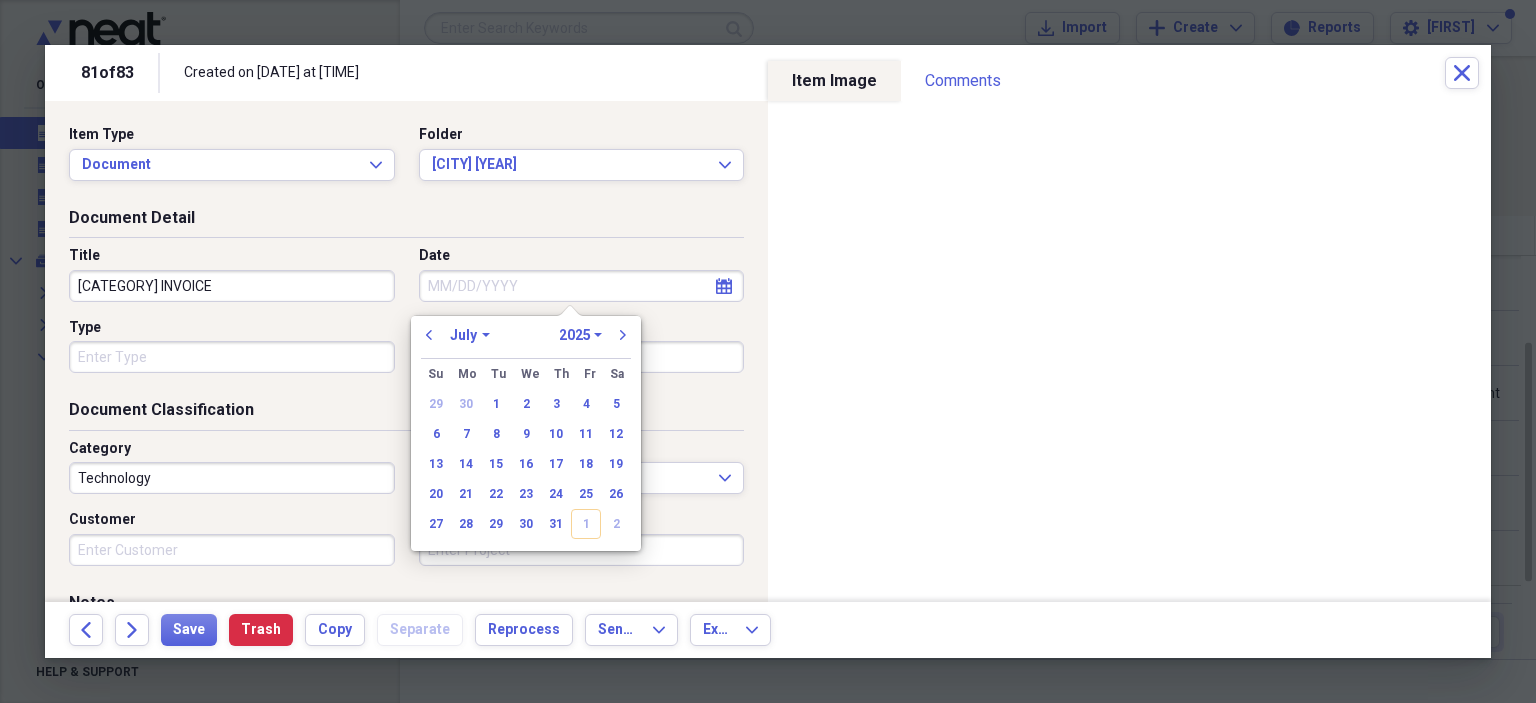 type on "07/14/2025" 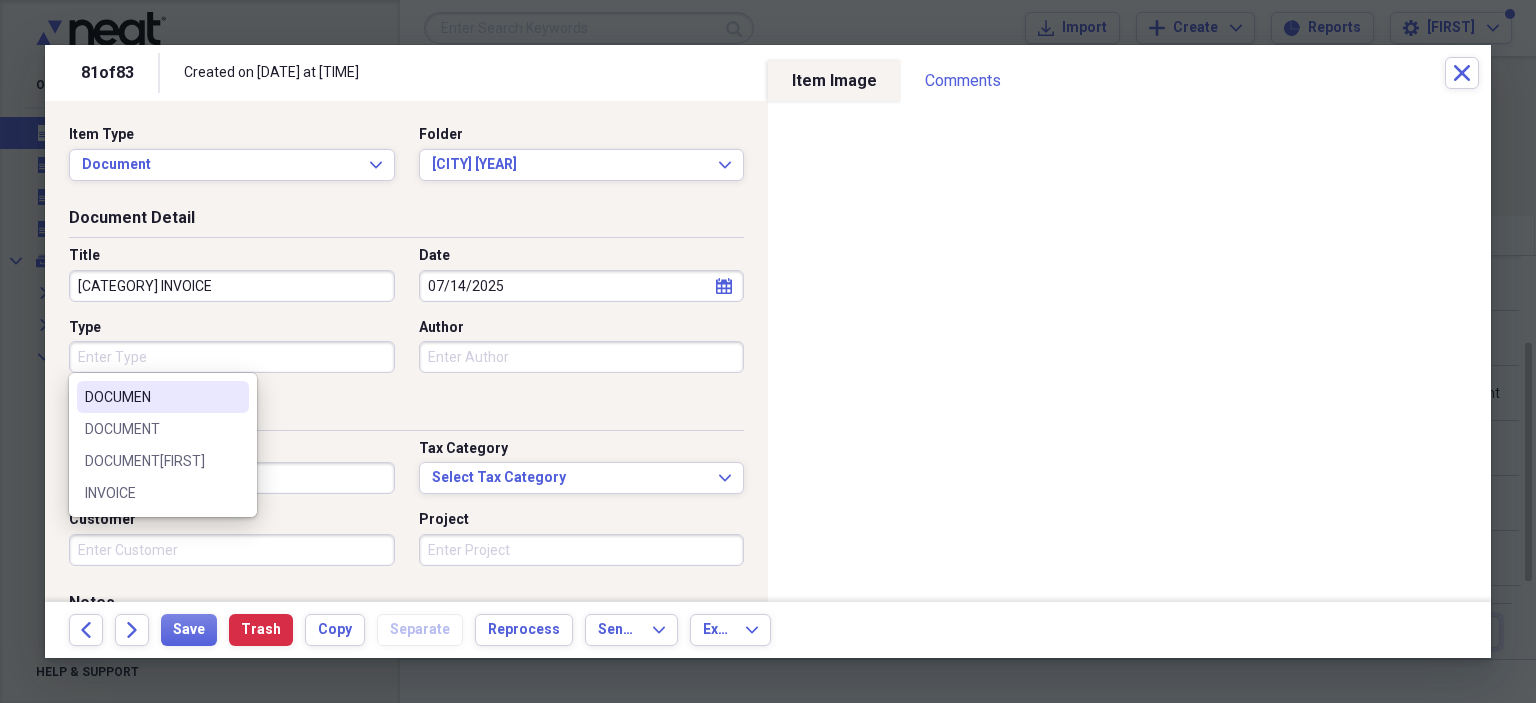 click on "Type" at bounding box center [232, 357] 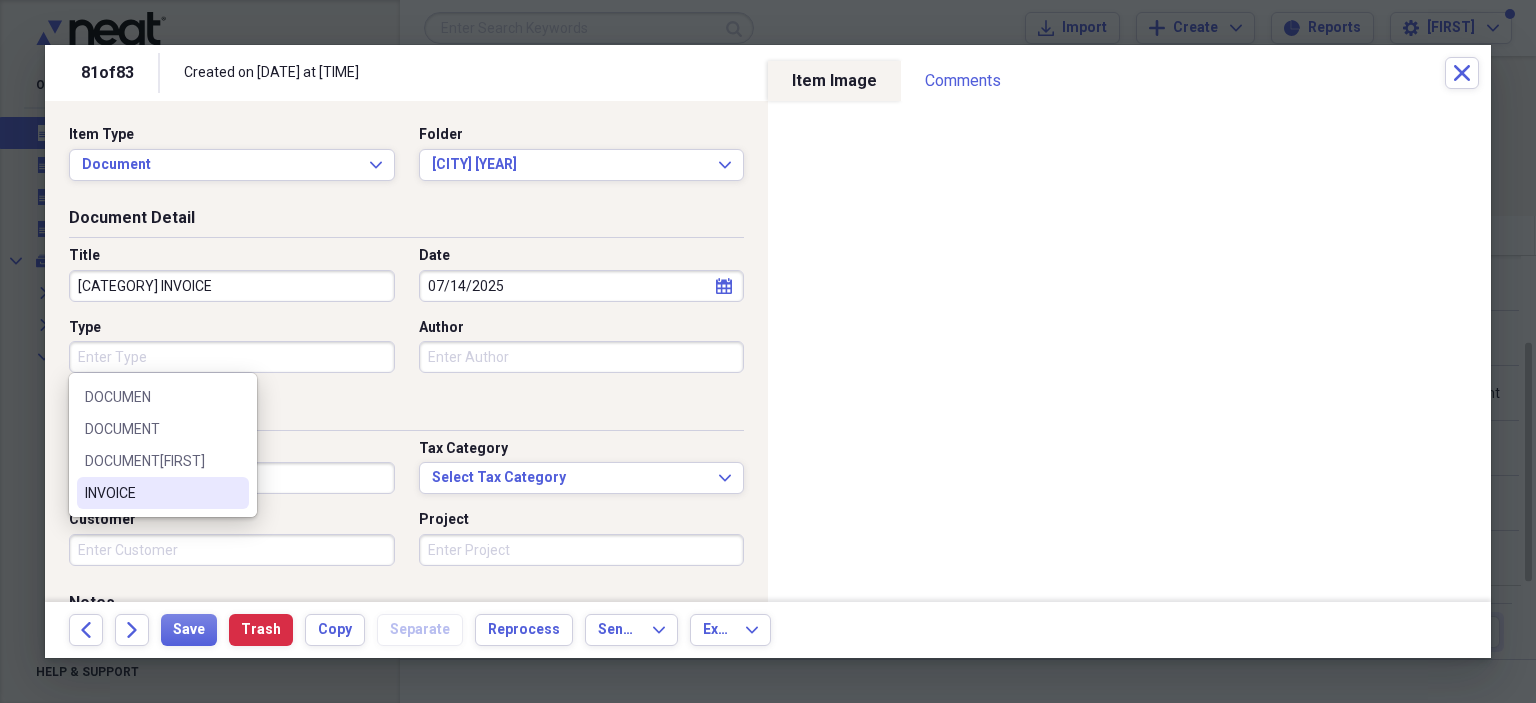 click on "INVOICE" at bounding box center (151, 493) 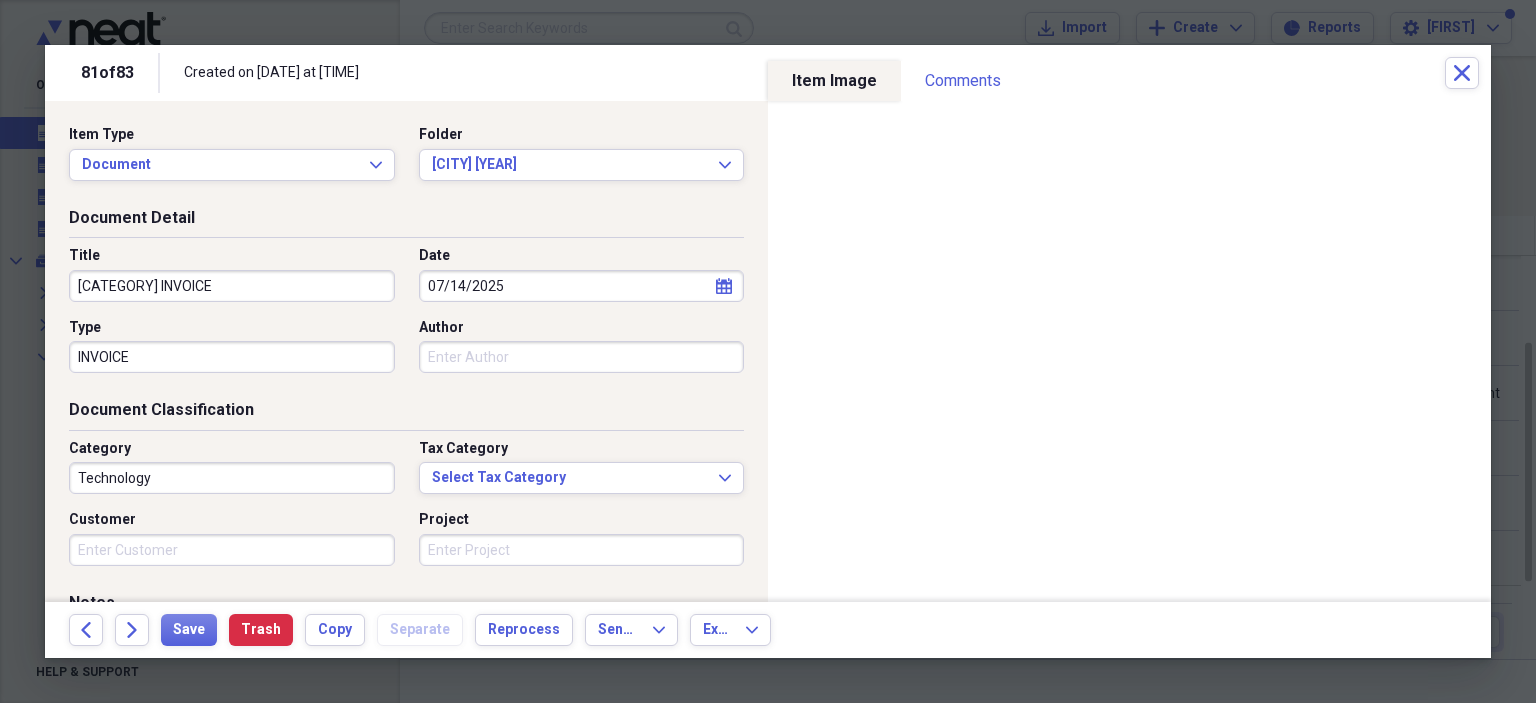 click on "Author" at bounding box center [582, 357] 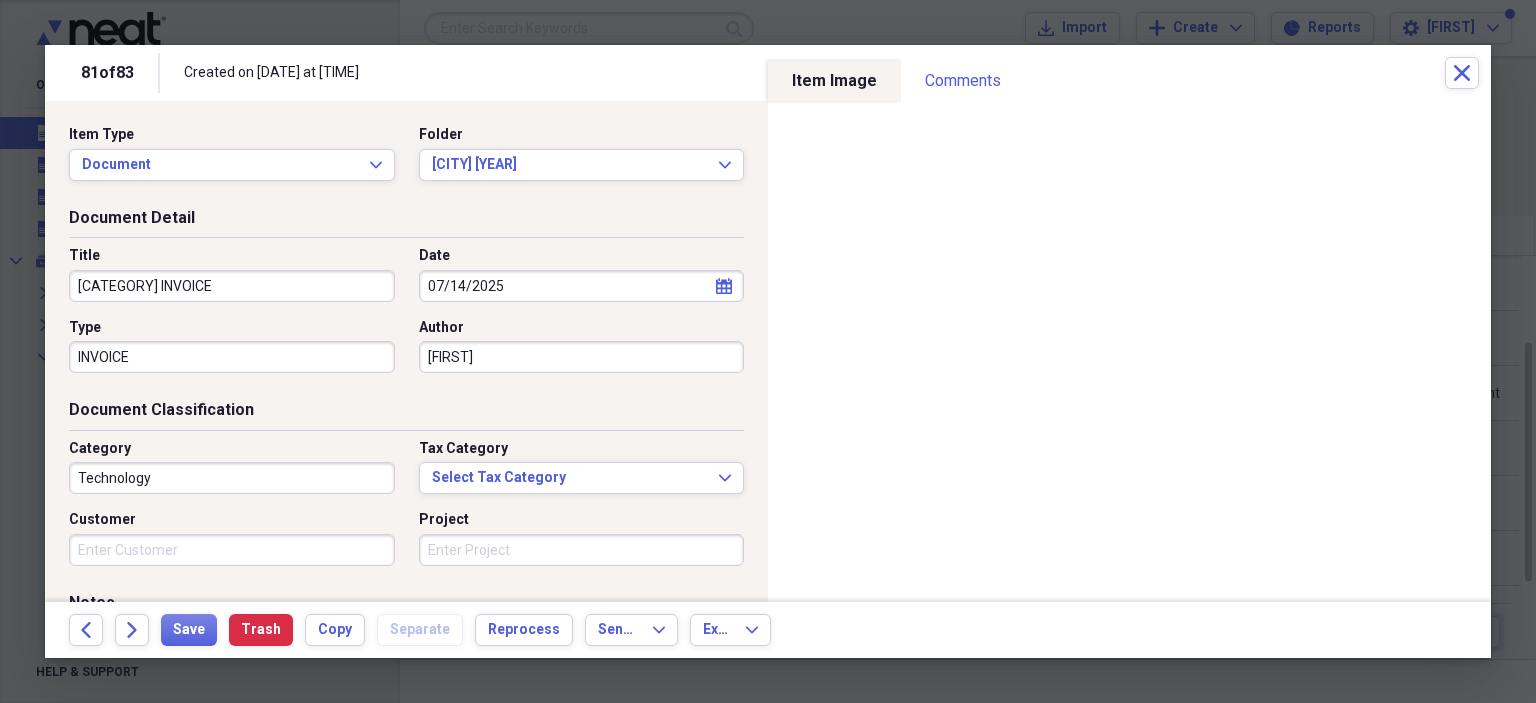 type on "[FIRST]" 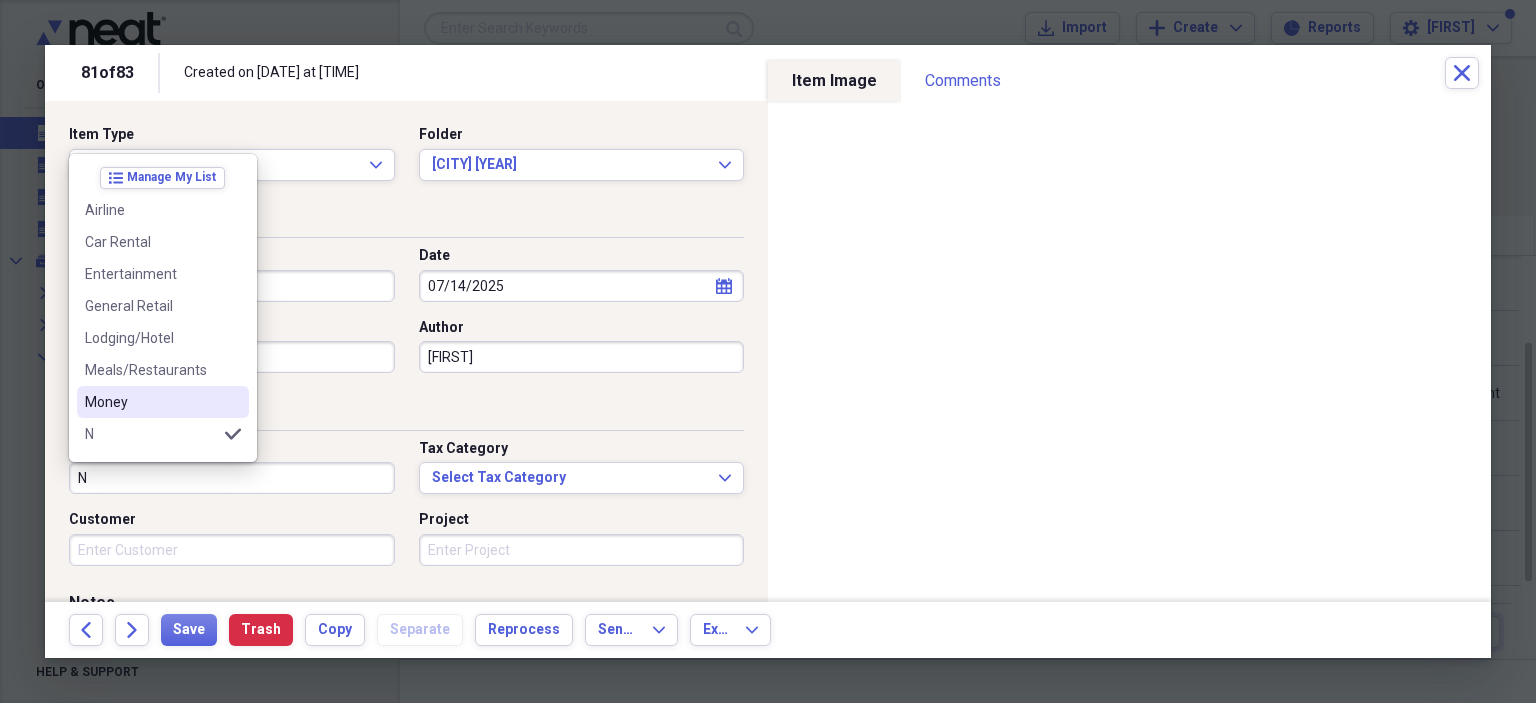 scroll, scrollTop: 100, scrollLeft: 0, axis: vertical 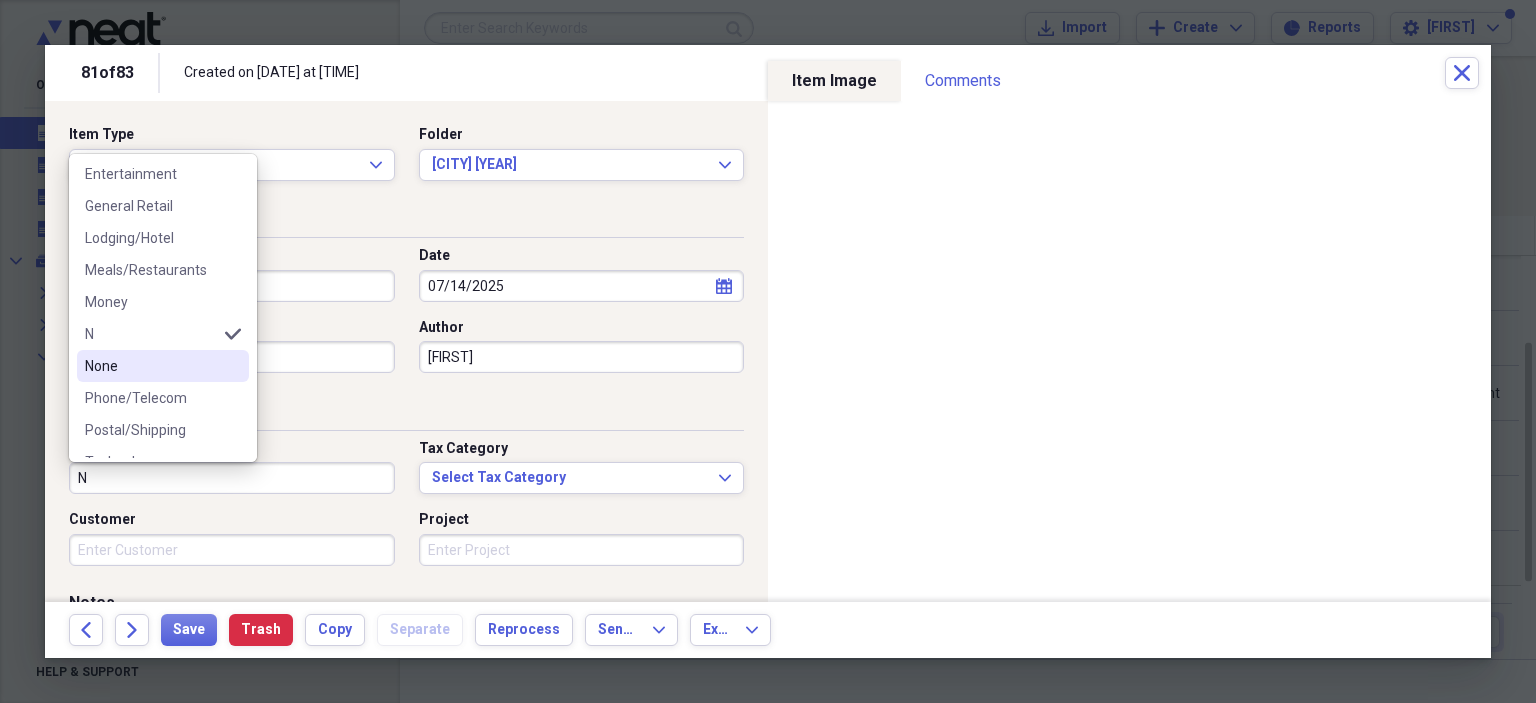 click on "None" at bounding box center (151, 366) 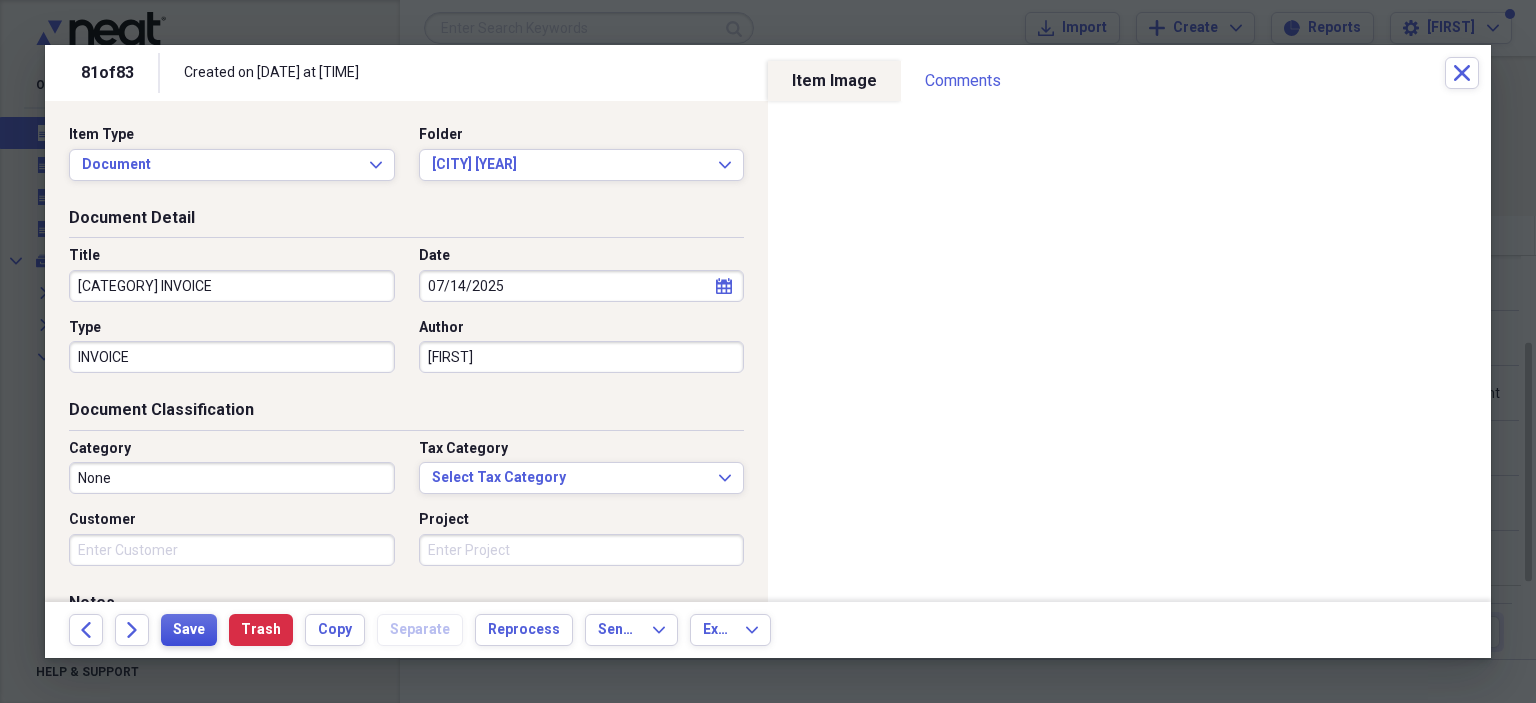 click on "Save" at bounding box center (189, 630) 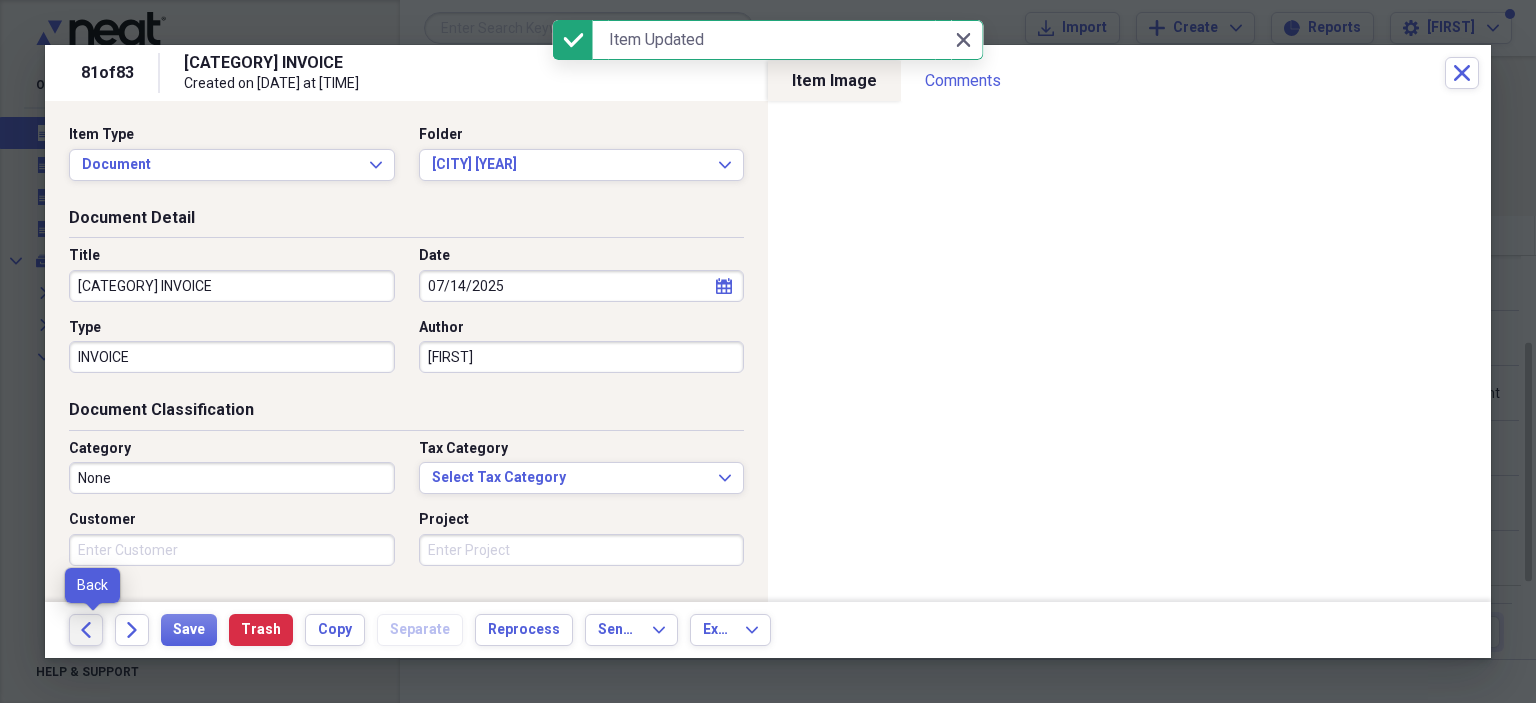 click on "Back" at bounding box center (86, 630) 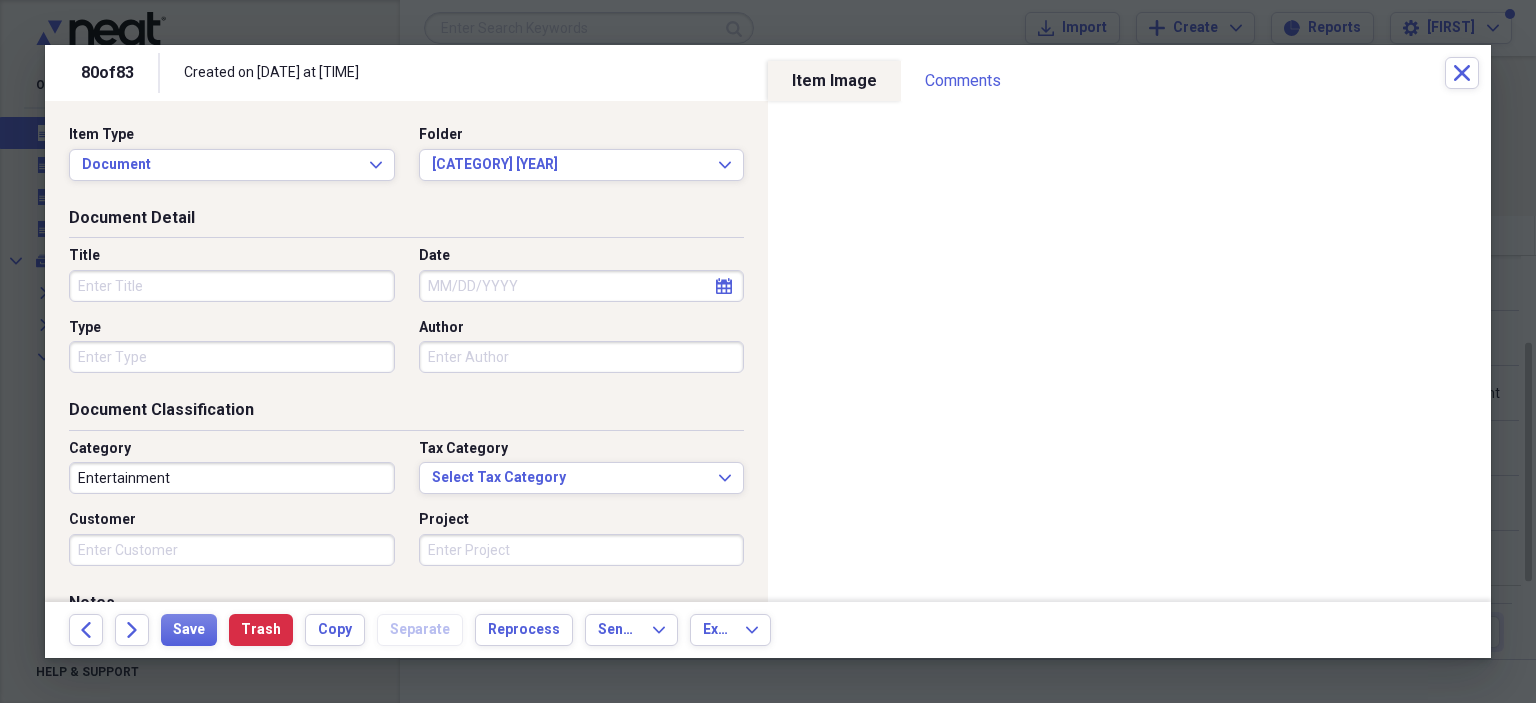 click on "Title" at bounding box center (232, 286) 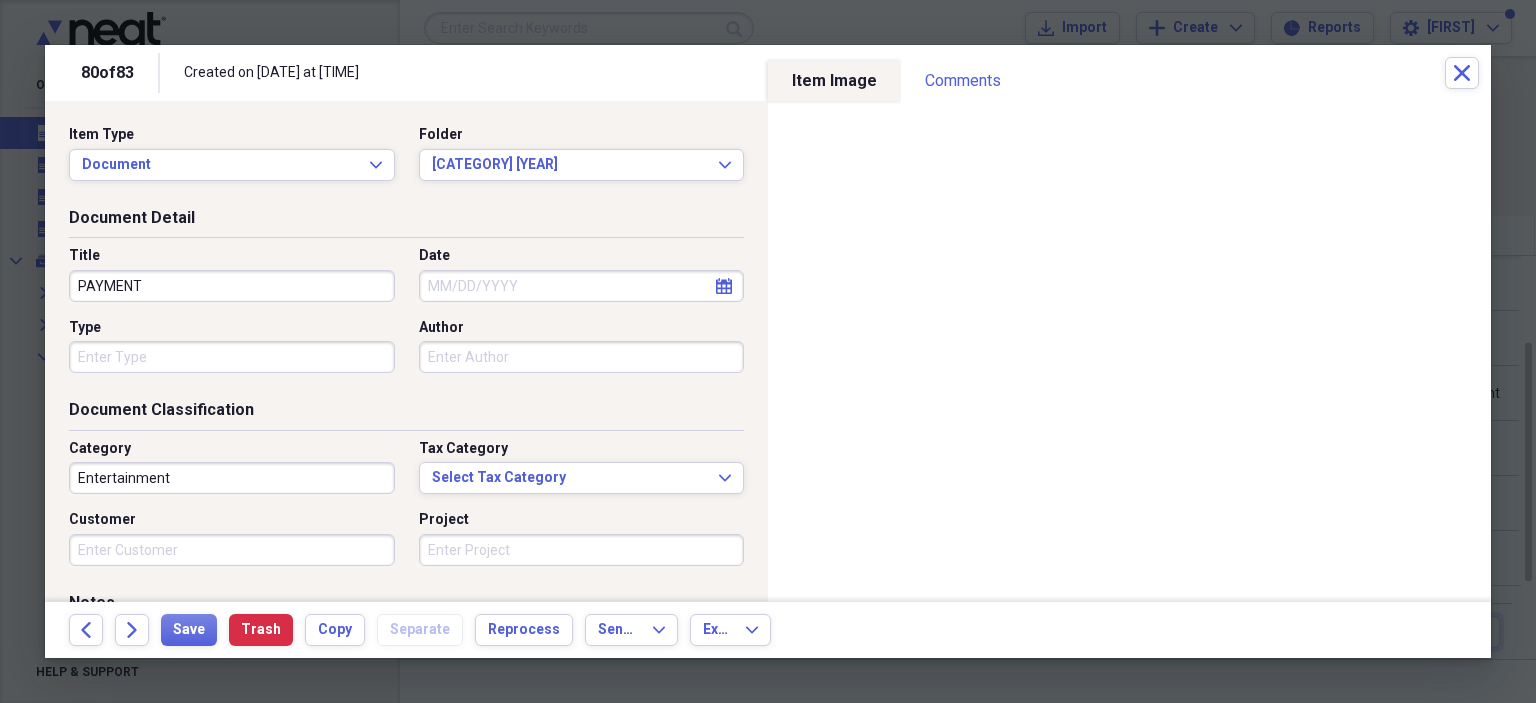 type on "PAYMENT" 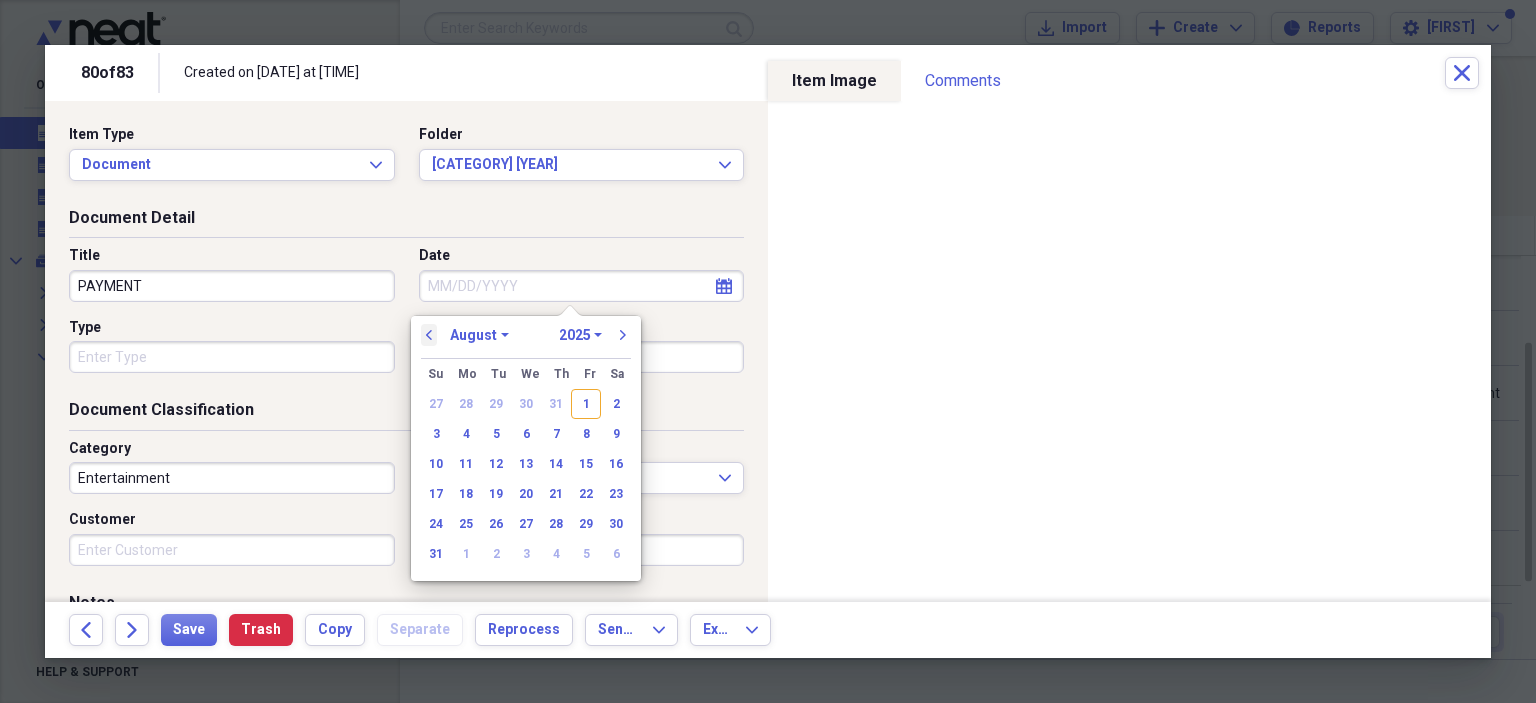 click on "previous" at bounding box center (429, 335) 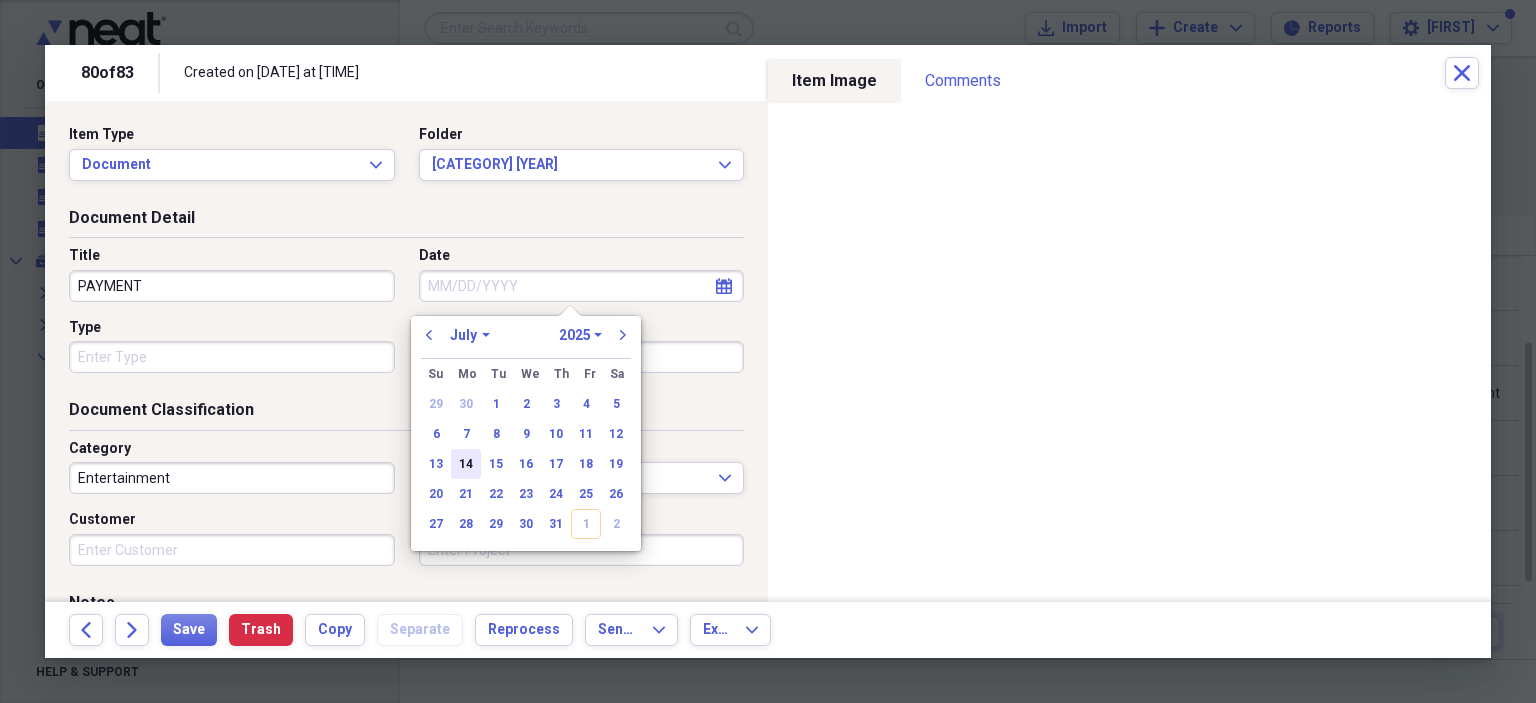 click on "14" at bounding box center (466, 464) 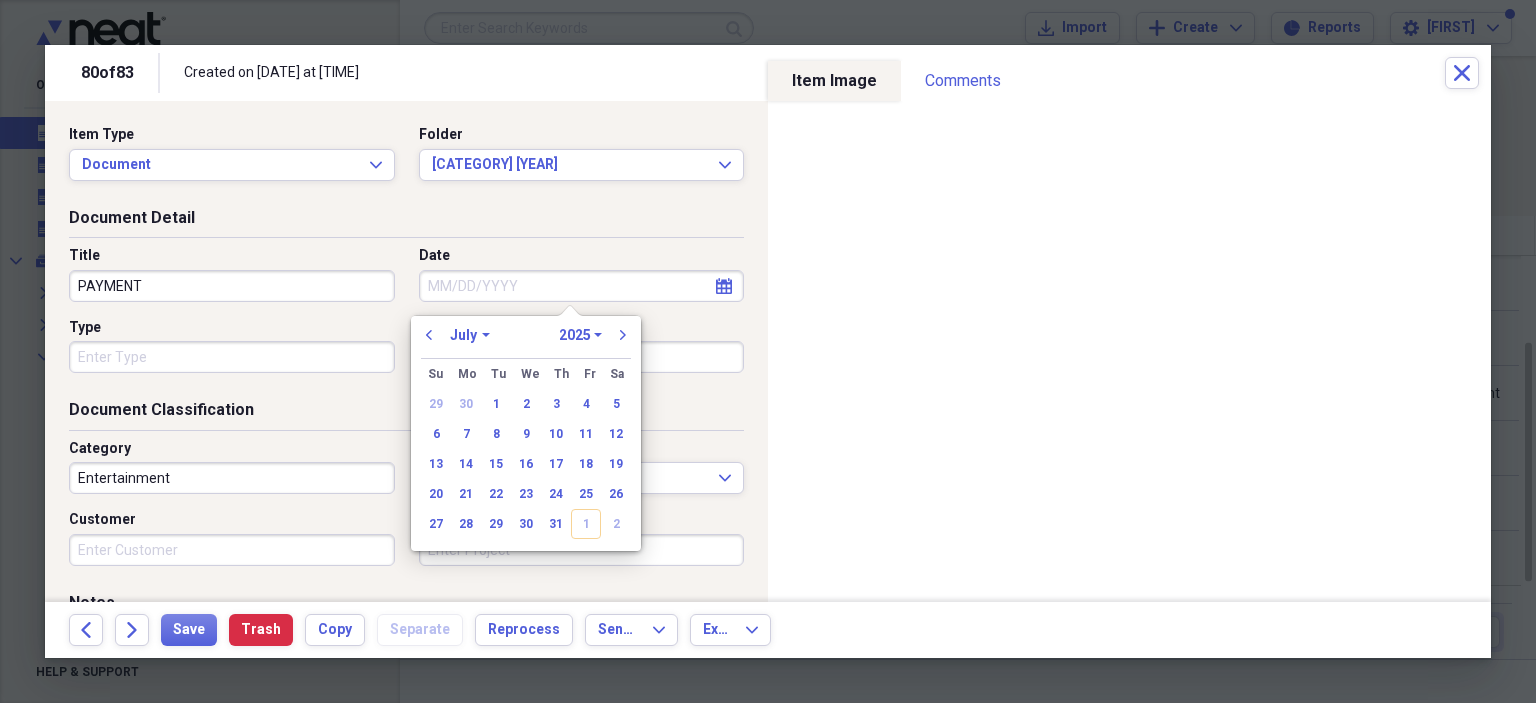 type on "07/14/2025" 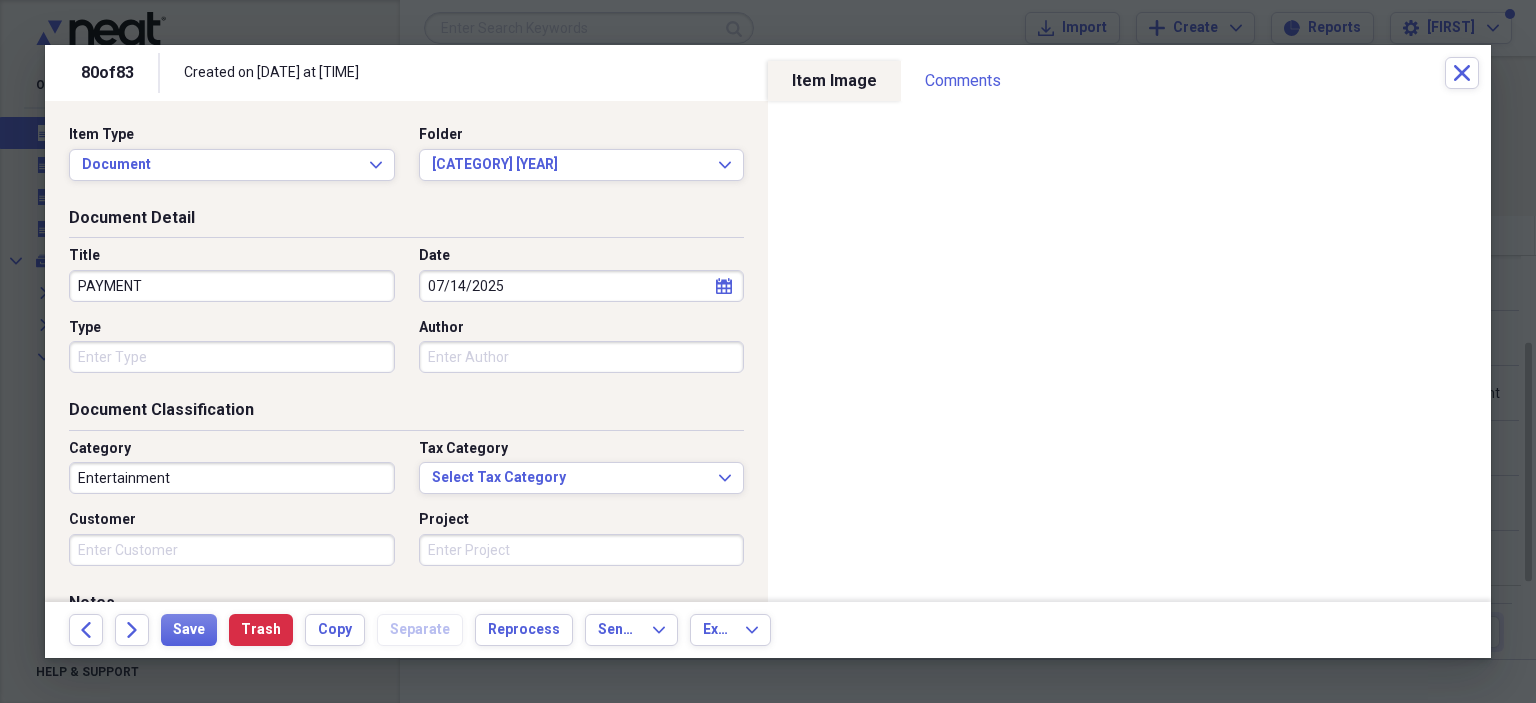 click on "Type" at bounding box center (232, 357) 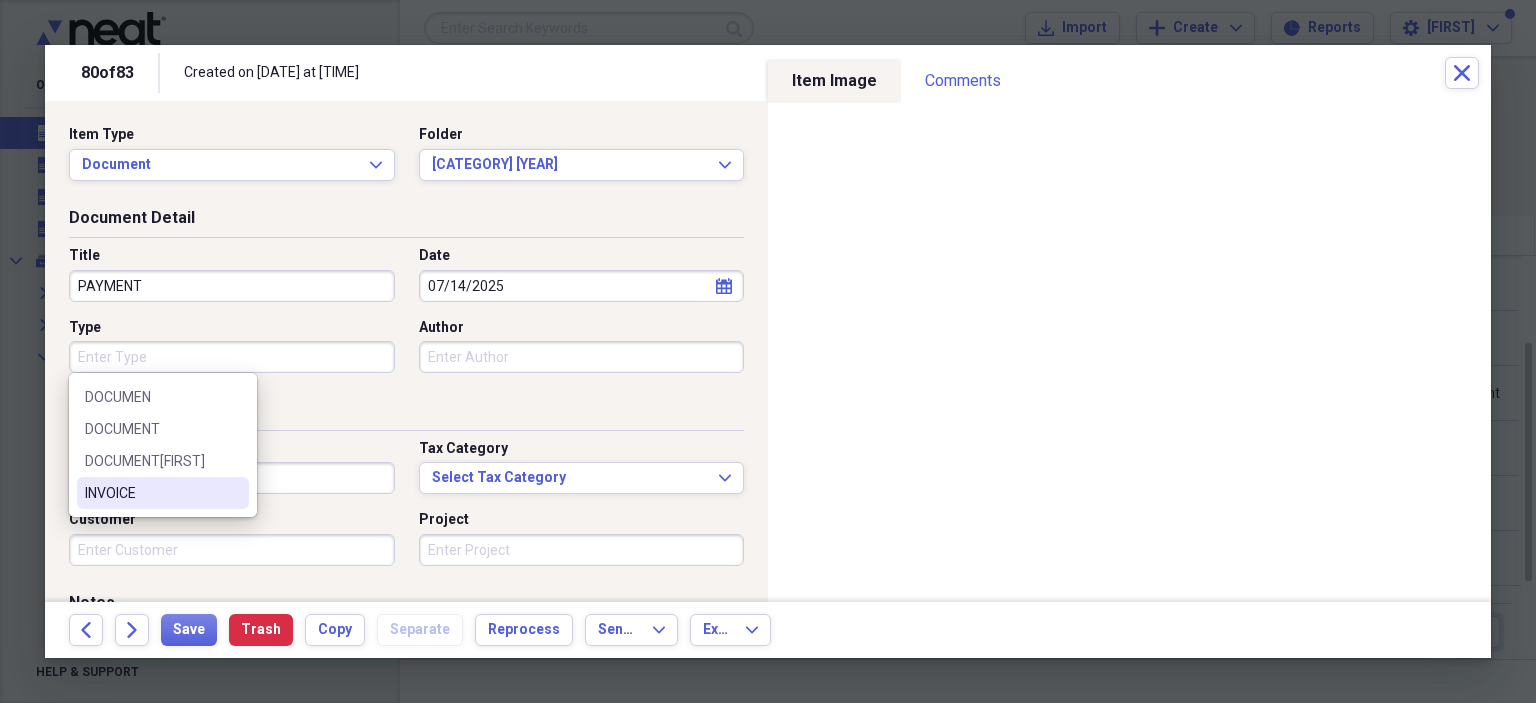 click on "INVOICE" at bounding box center [151, 493] 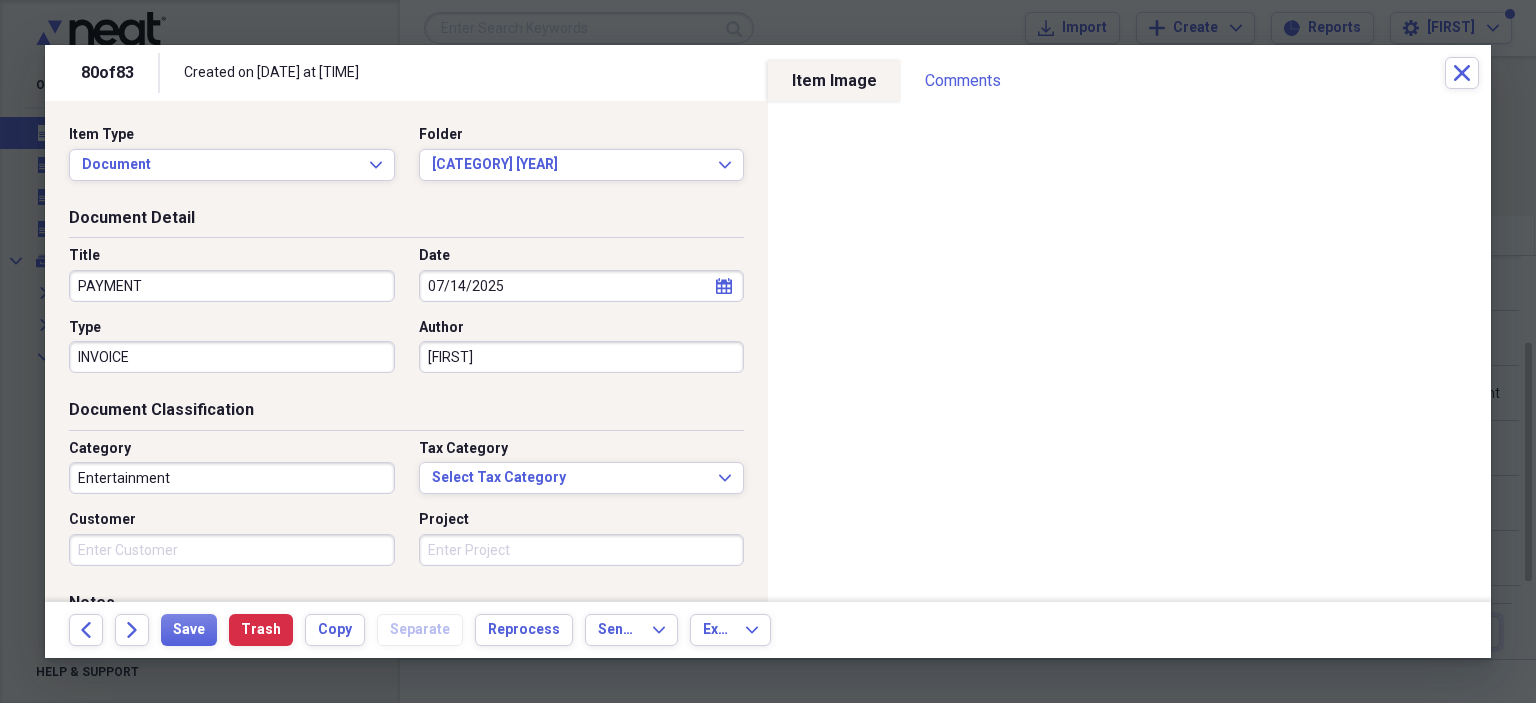 type on "[FIRST]" 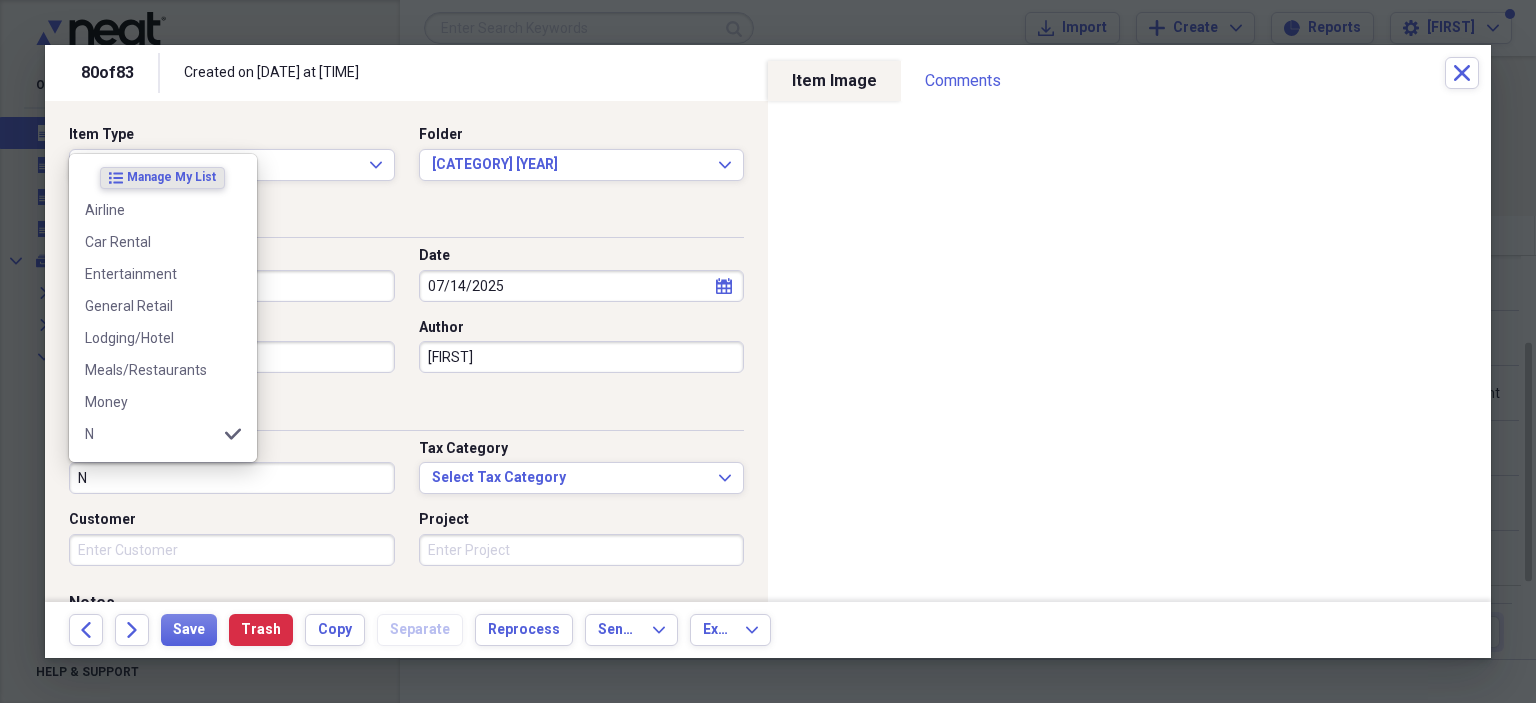 scroll, scrollTop: 40, scrollLeft: 0, axis: vertical 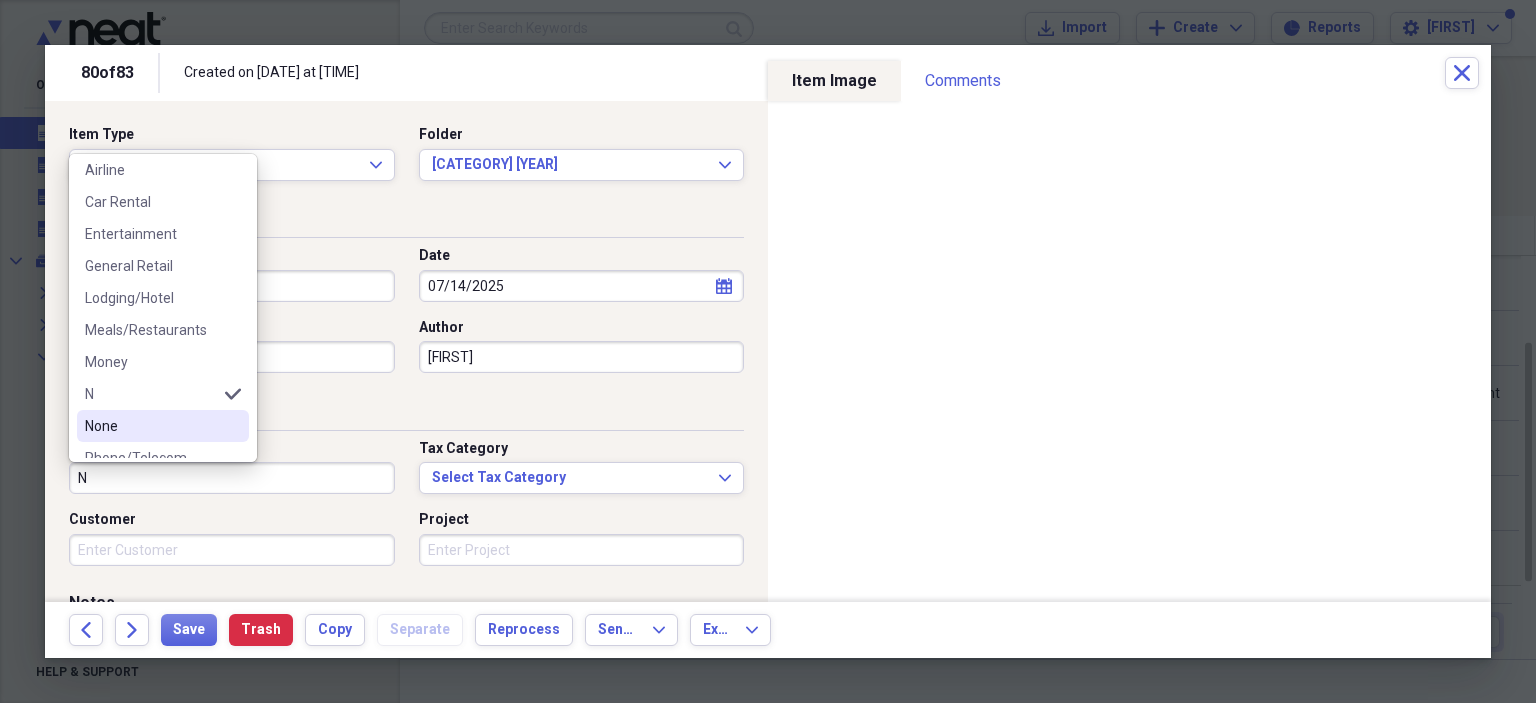click on "None" at bounding box center [151, 426] 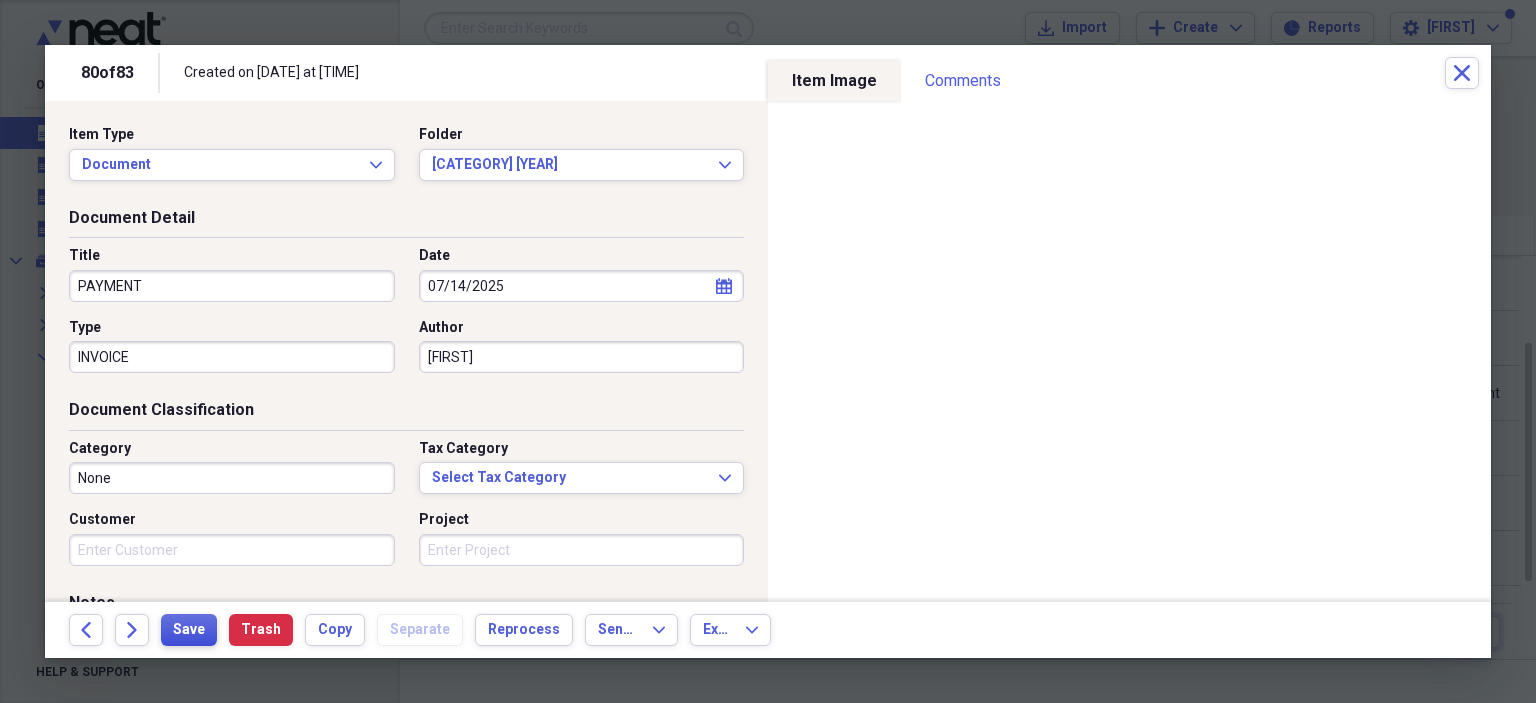 click on "Save" at bounding box center [189, 630] 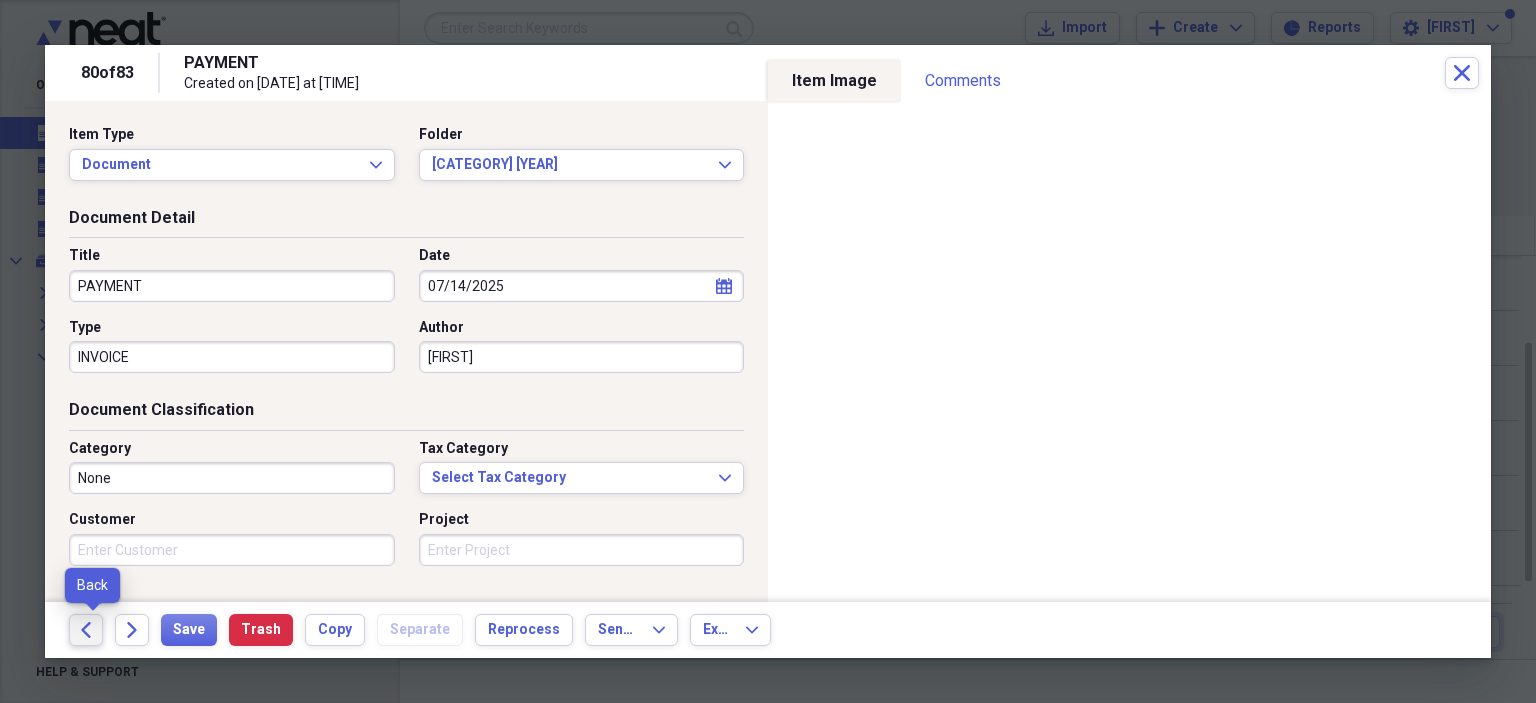 click on "Back" 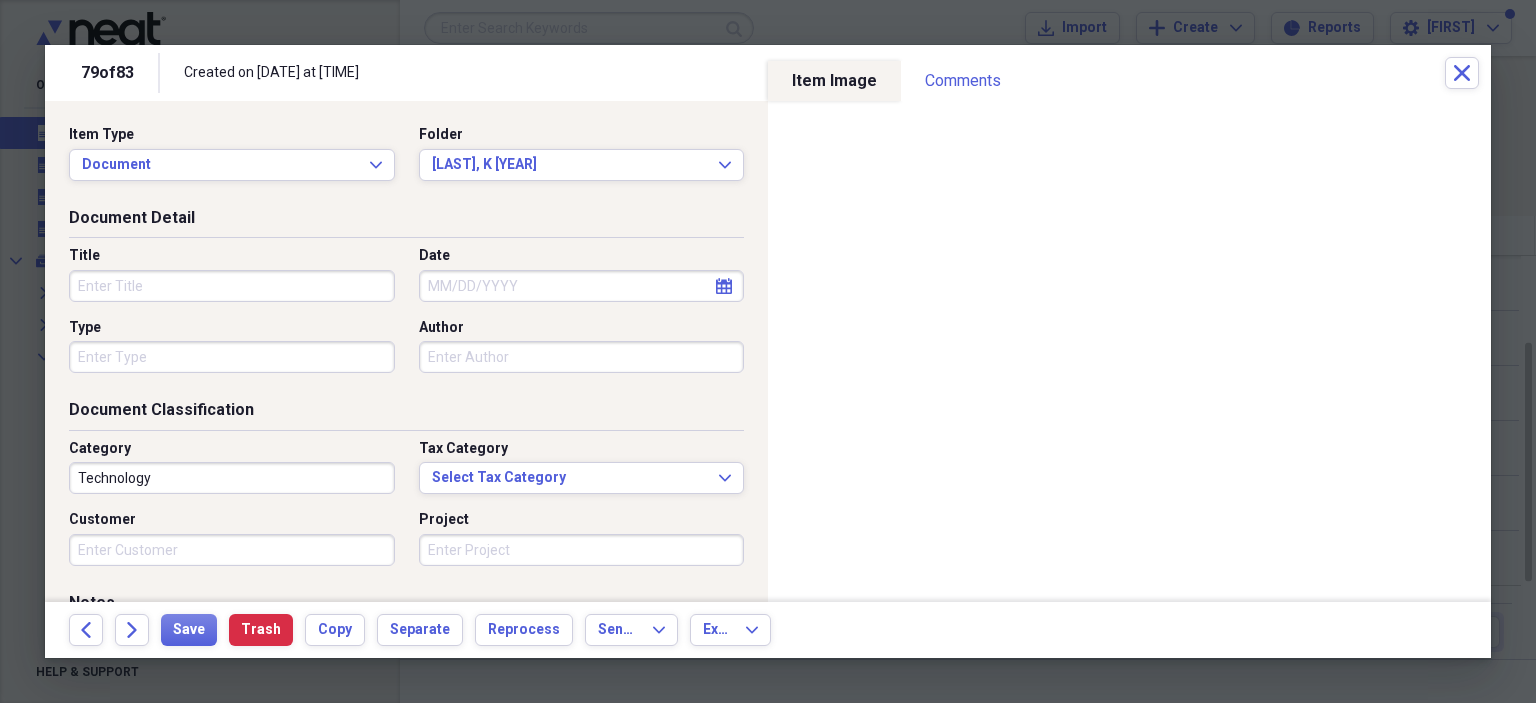 click on "Title" at bounding box center (232, 286) 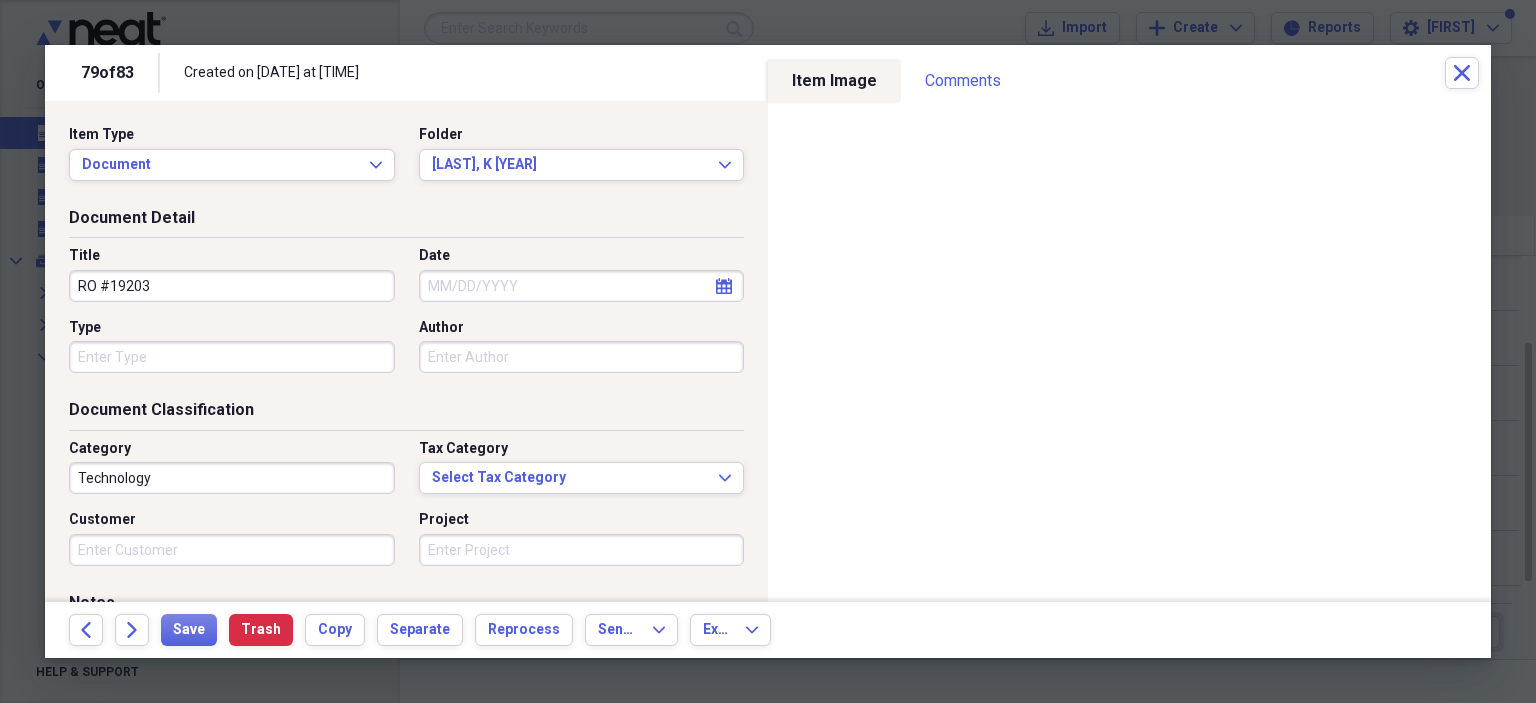 type on "RO #19203" 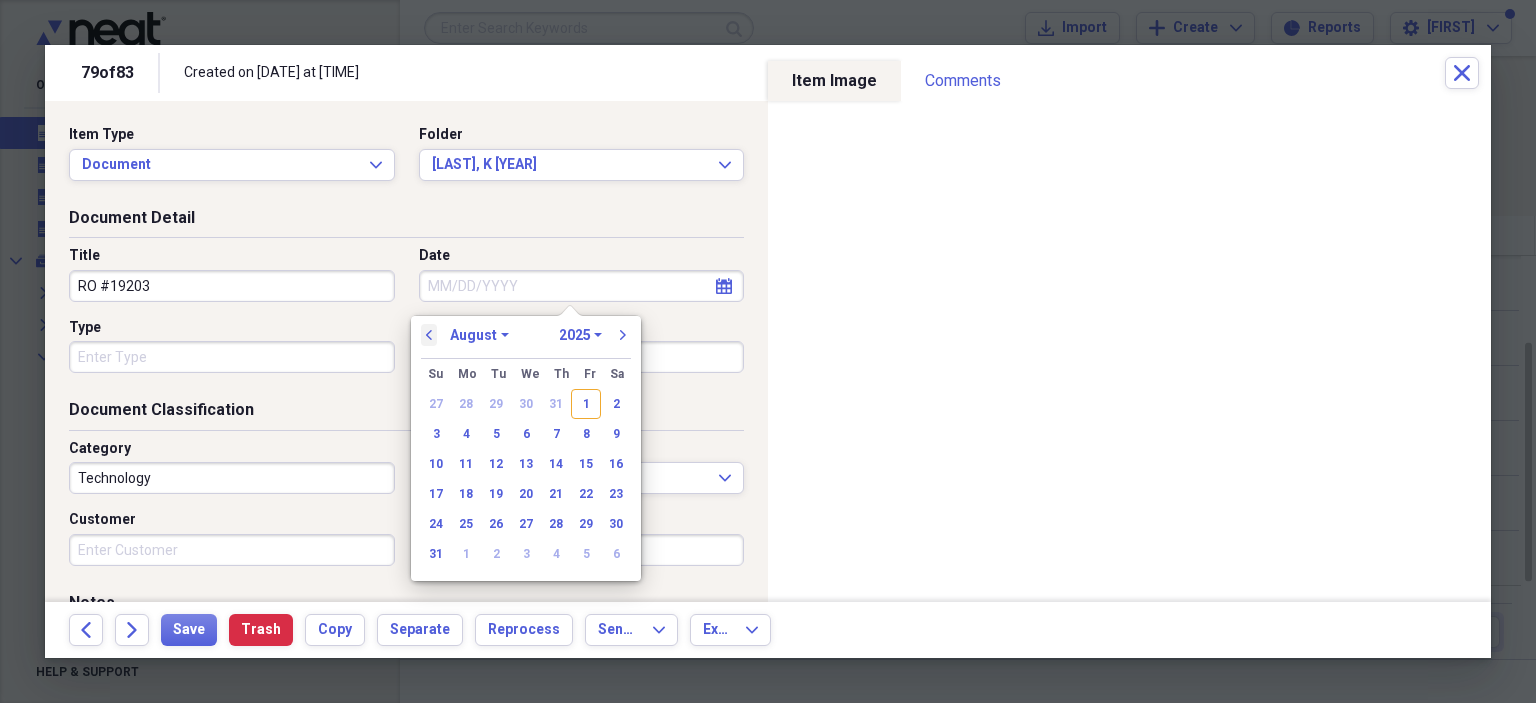 click on "previous" at bounding box center [429, 335] 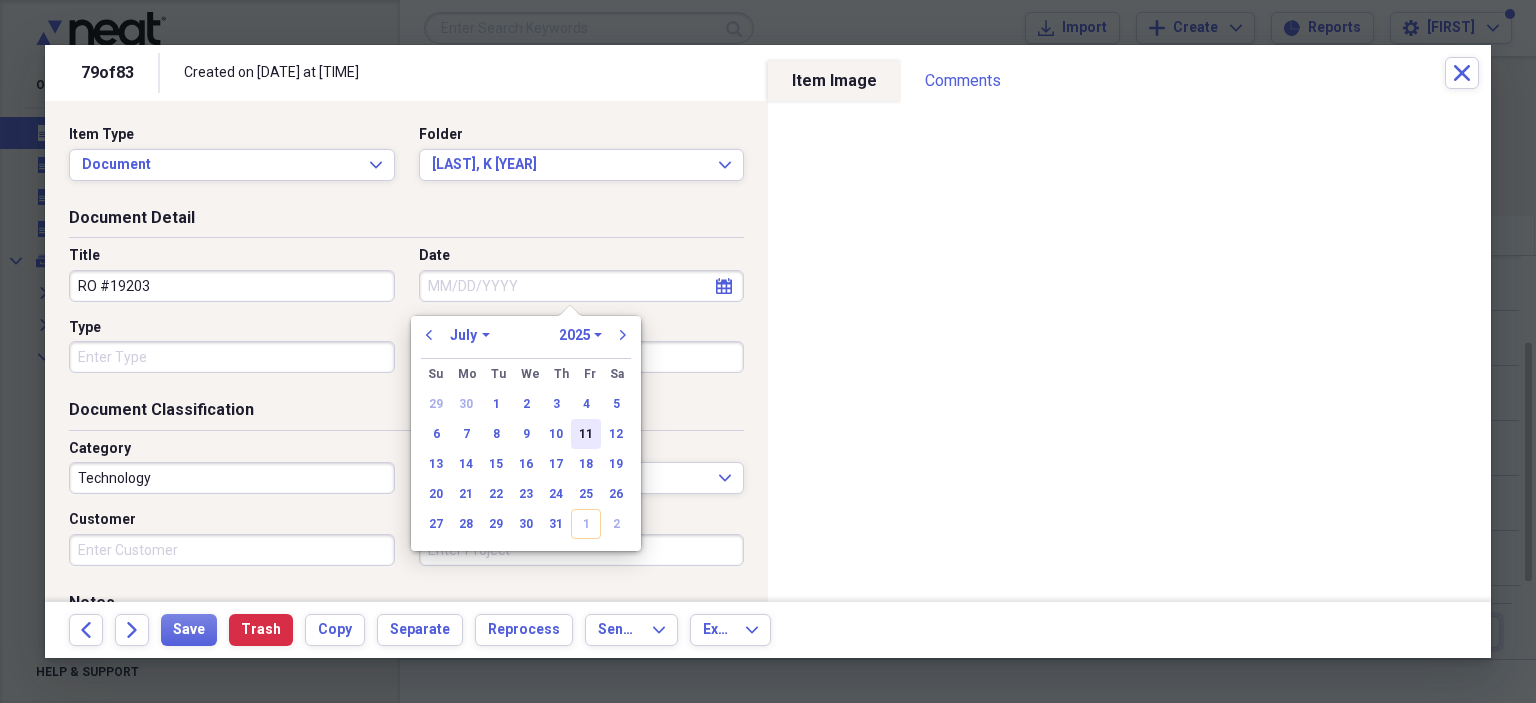 click on "11" at bounding box center (586, 434) 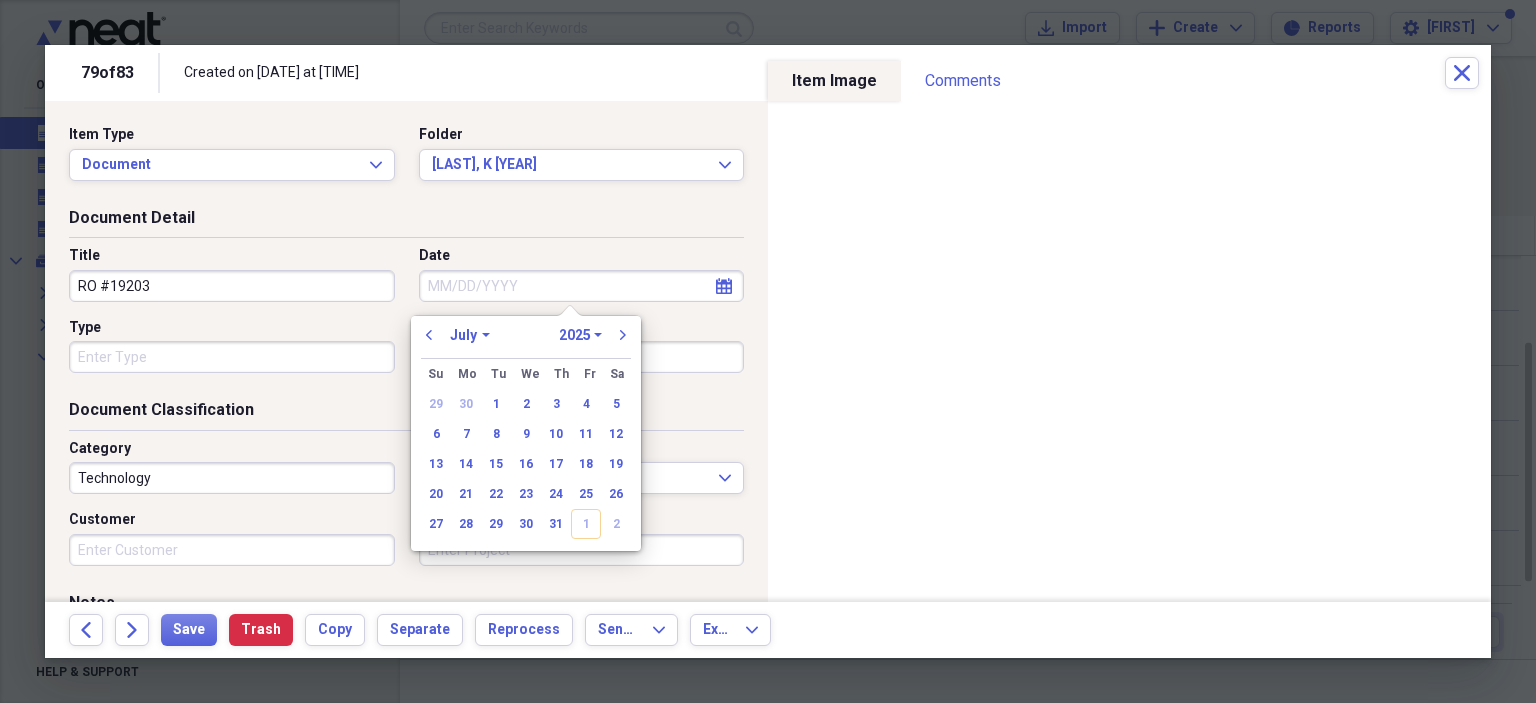 type on "07/11/2025" 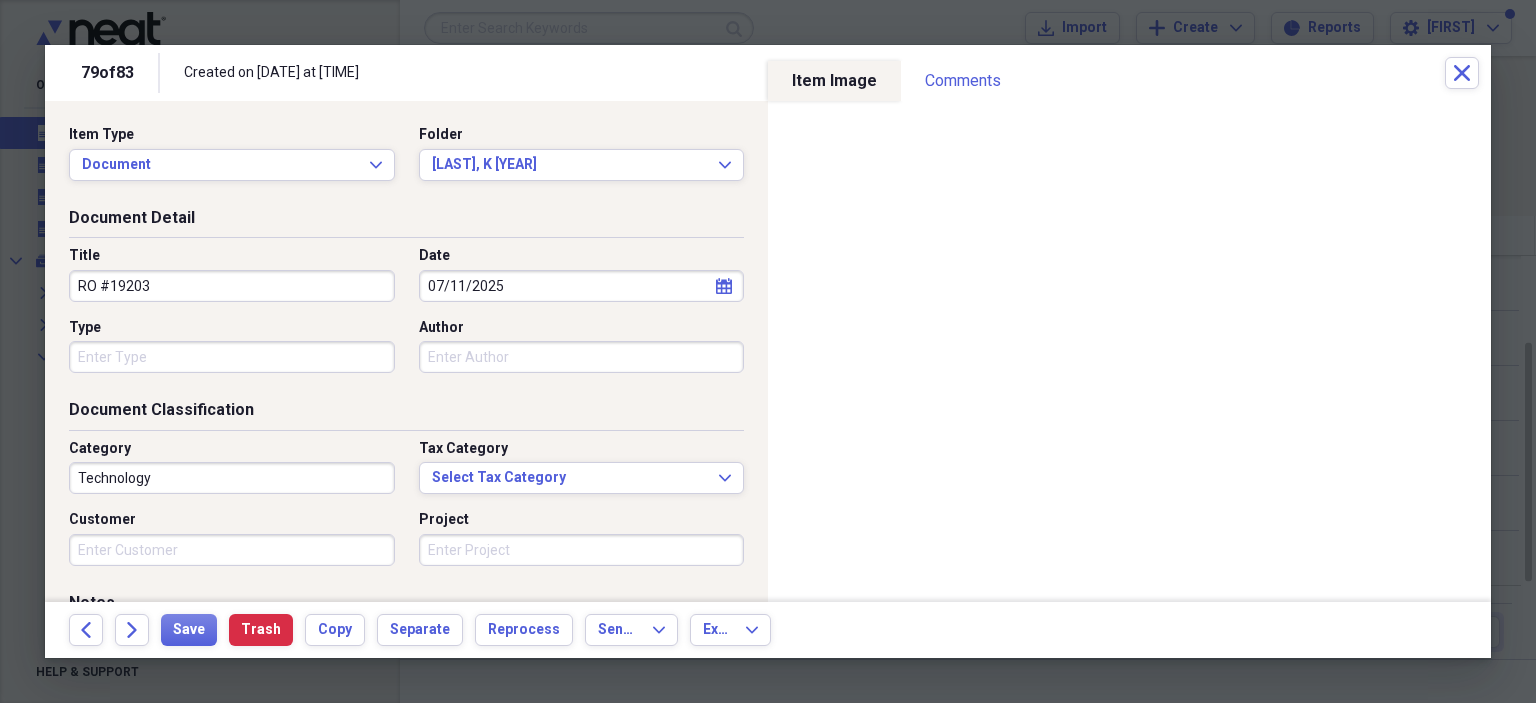 click on "Type" at bounding box center (232, 357) 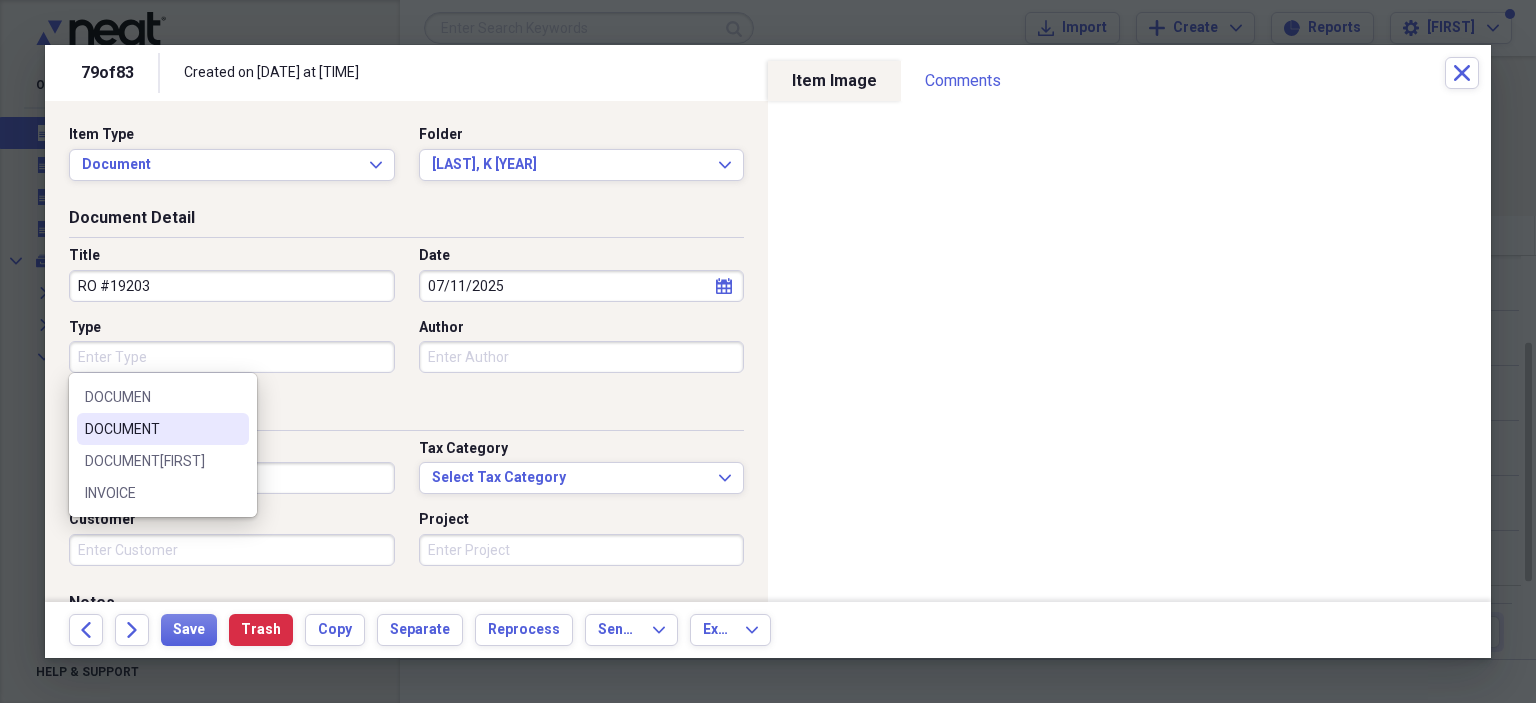 click on "DOCUMENT" at bounding box center [151, 429] 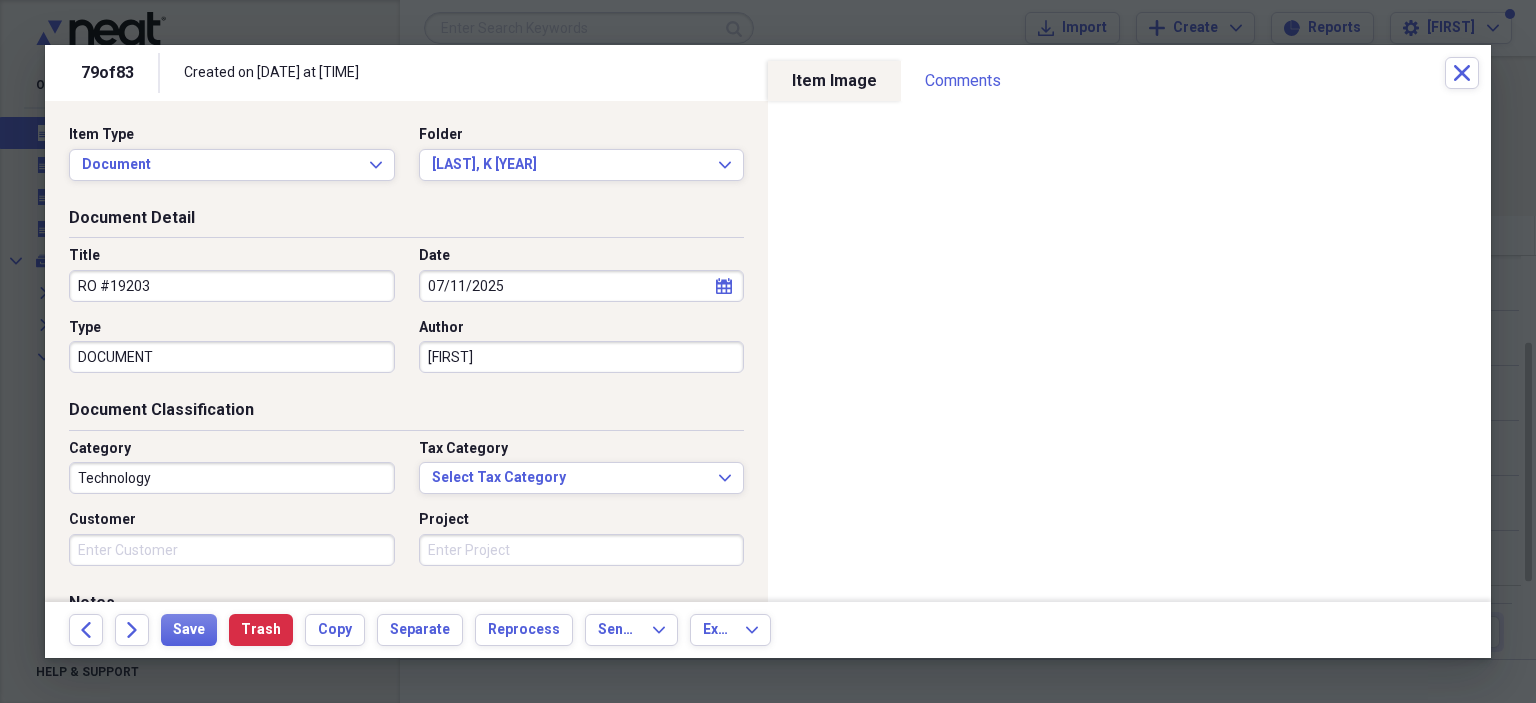 type on "[FIRST]" 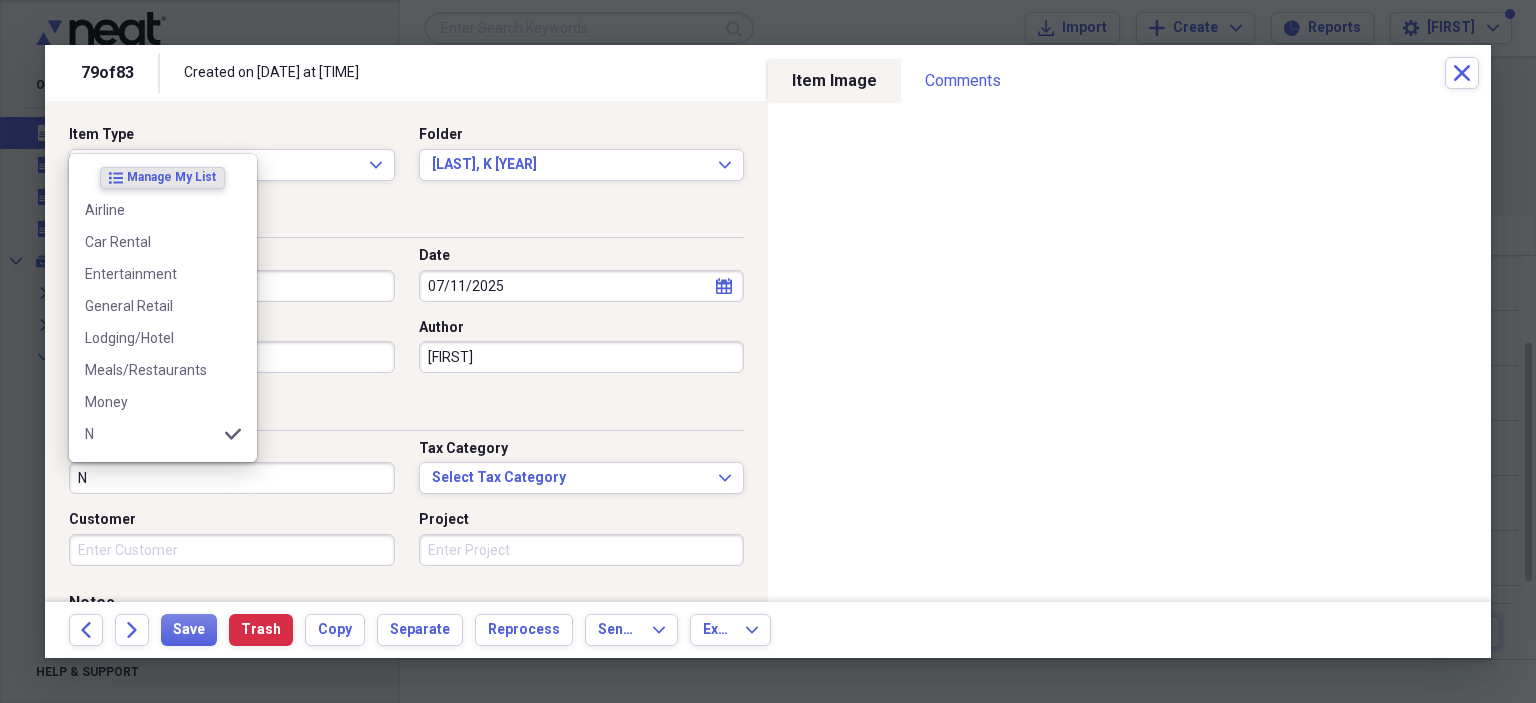 scroll, scrollTop: 100, scrollLeft: 0, axis: vertical 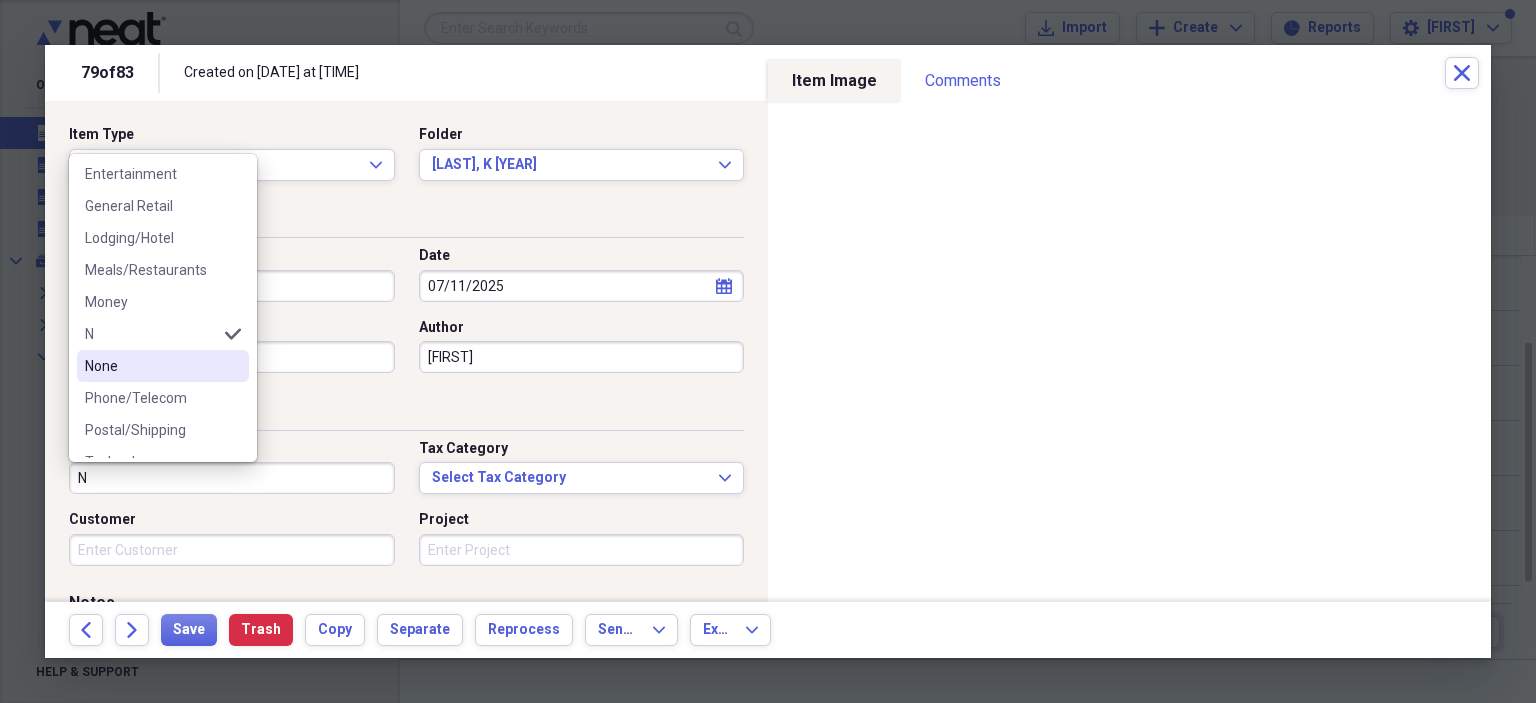 click on "None" at bounding box center [151, 366] 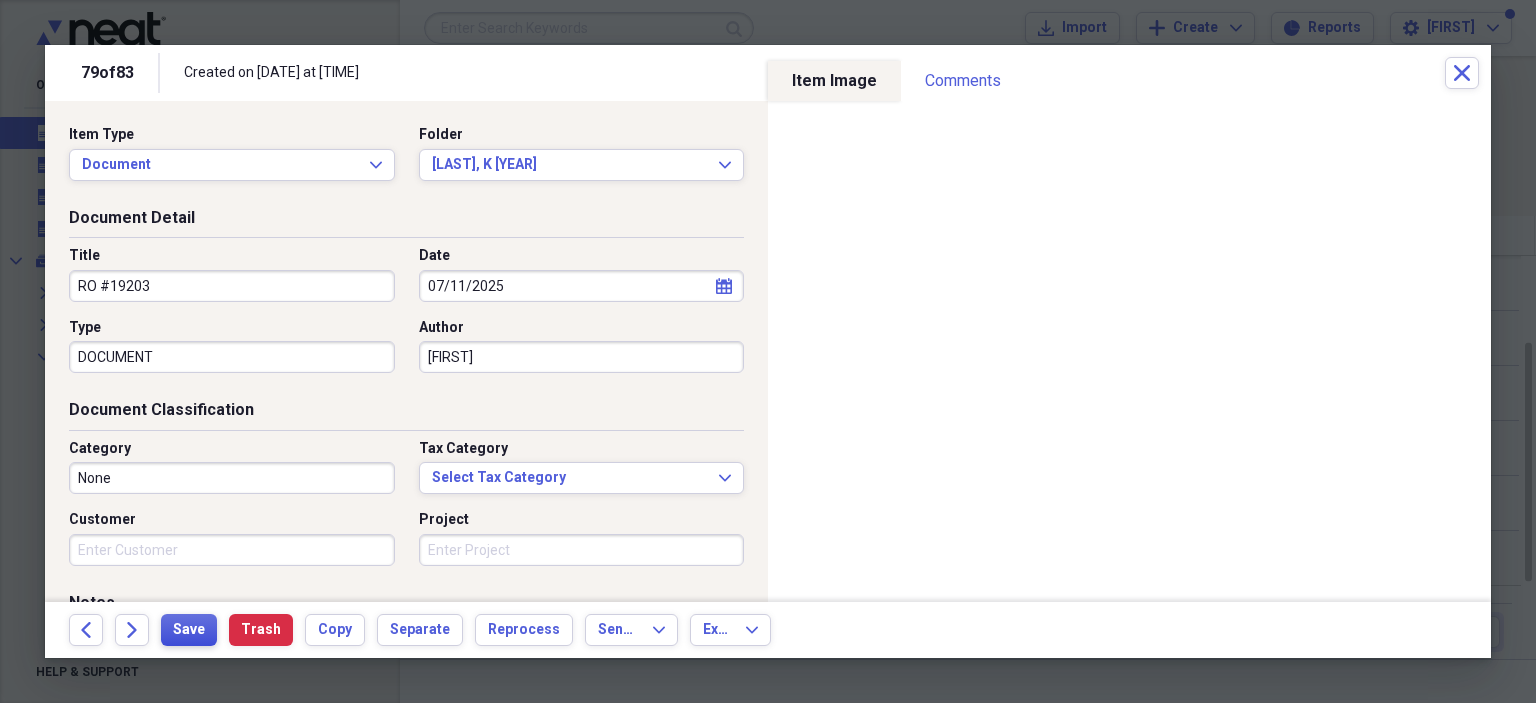 click on "Save" at bounding box center [189, 630] 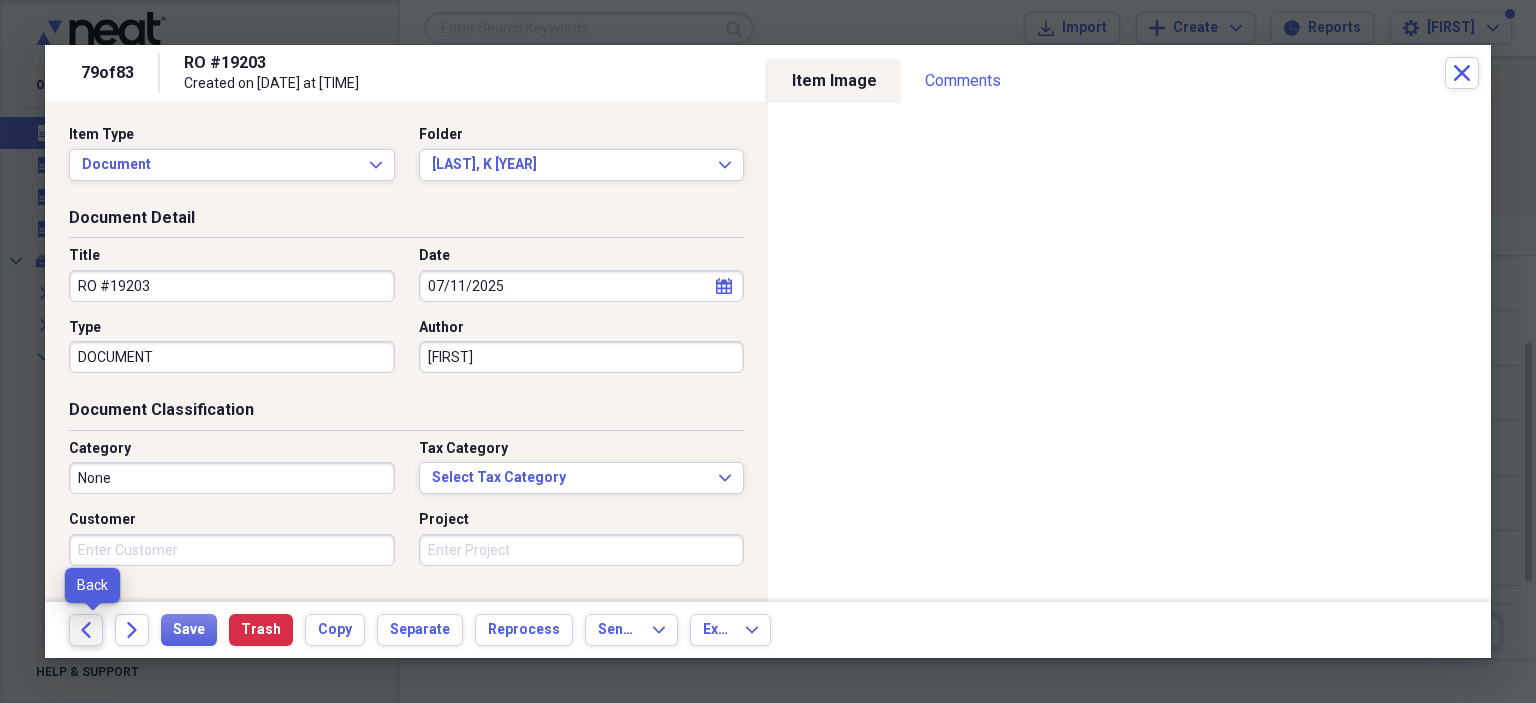 click on "Back" 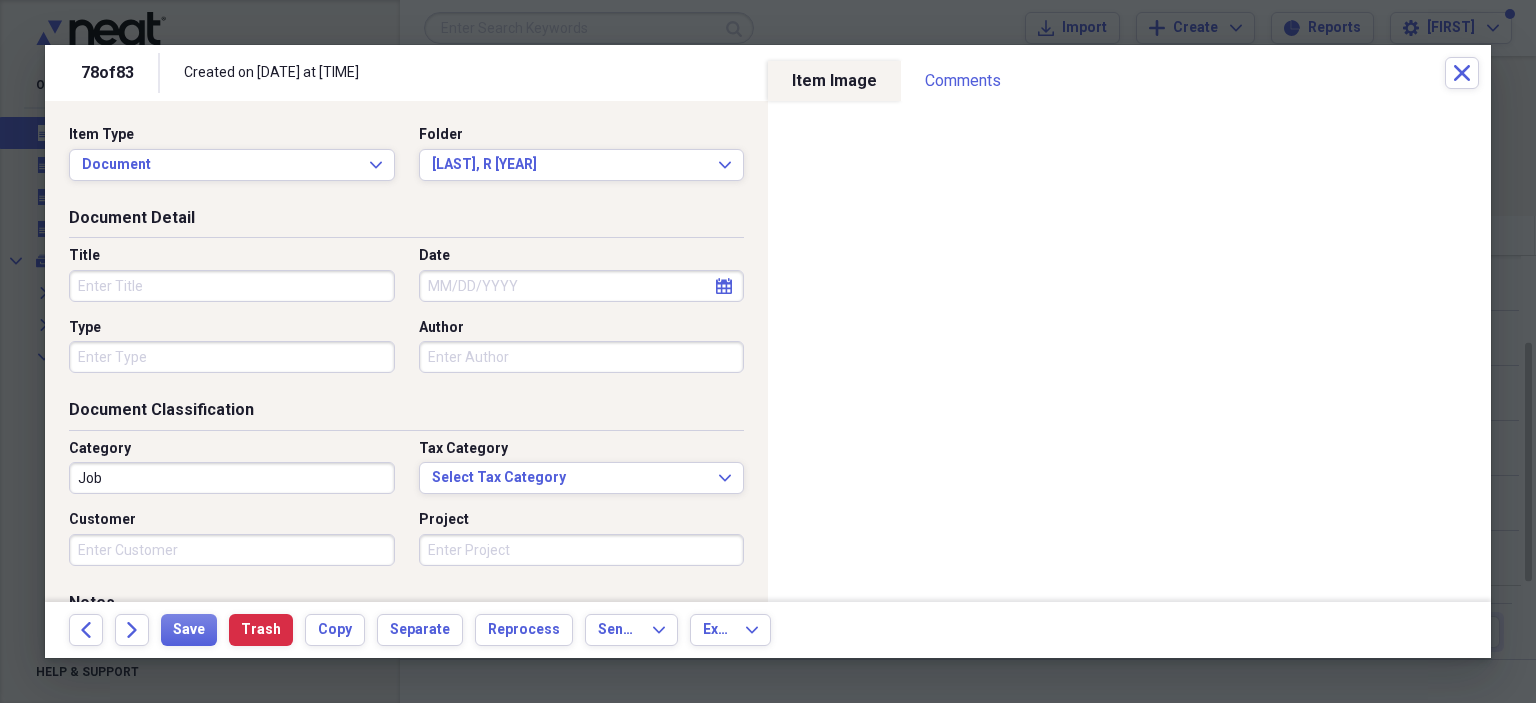 click on "Title" at bounding box center [232, 286] 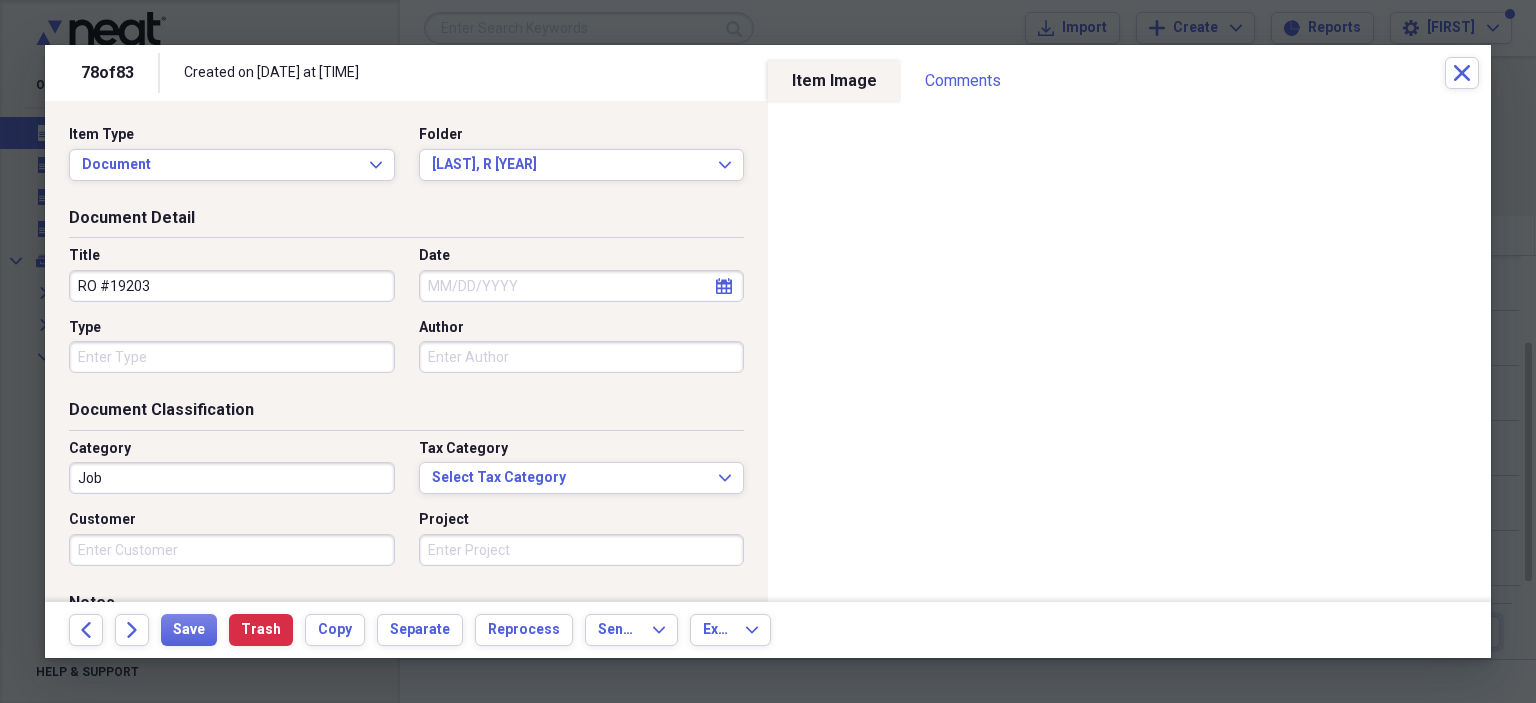 type on "RO #19203" 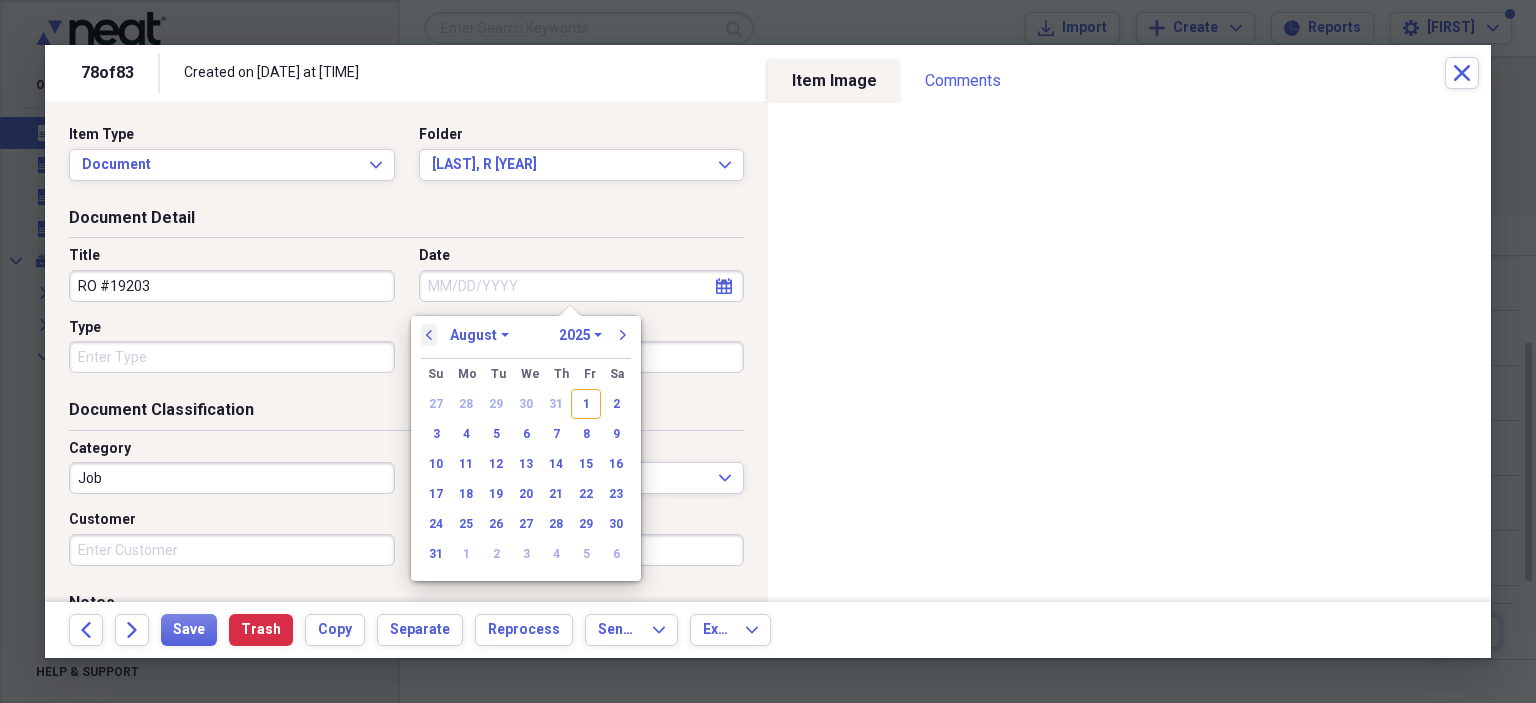 click on "previous" at bounding box center (429, 335) 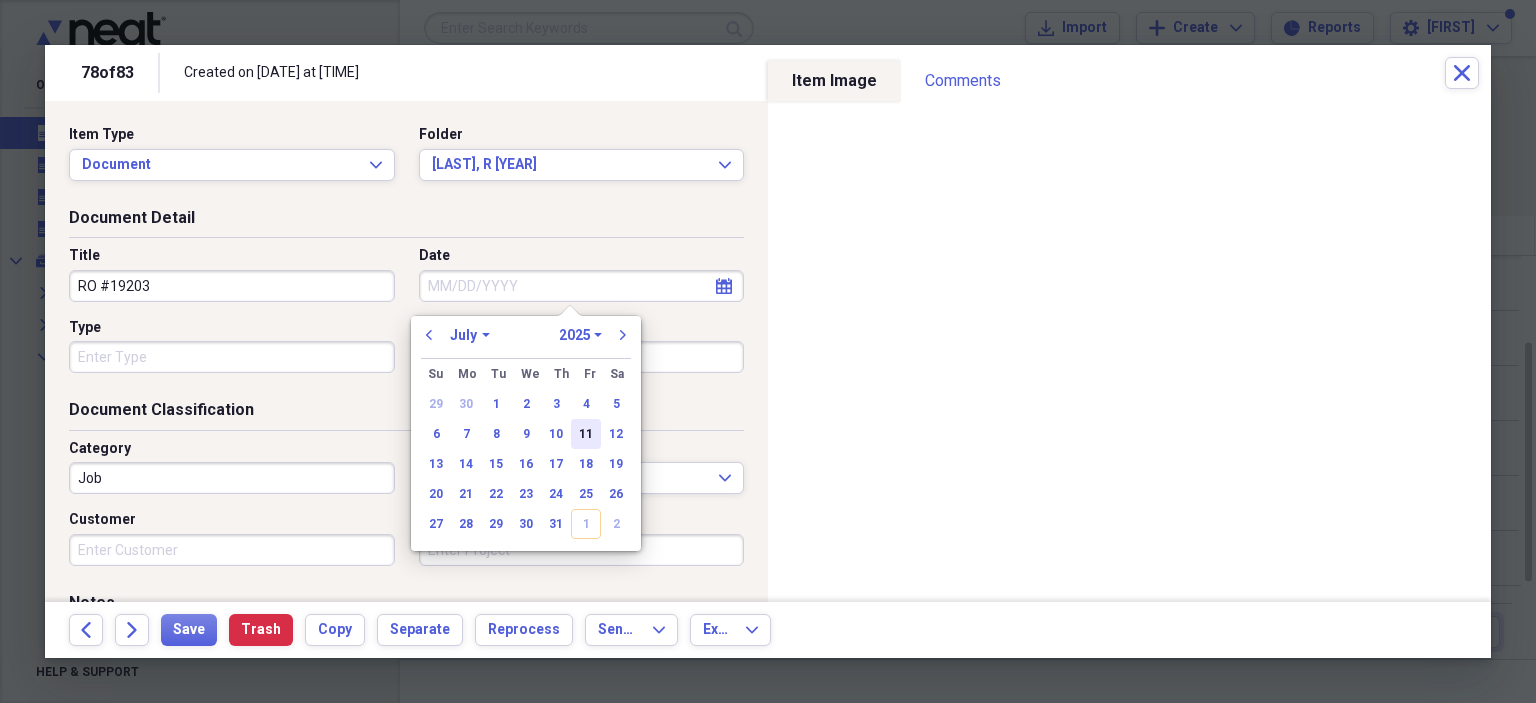 click on "11" at bounding box center (586, 434) 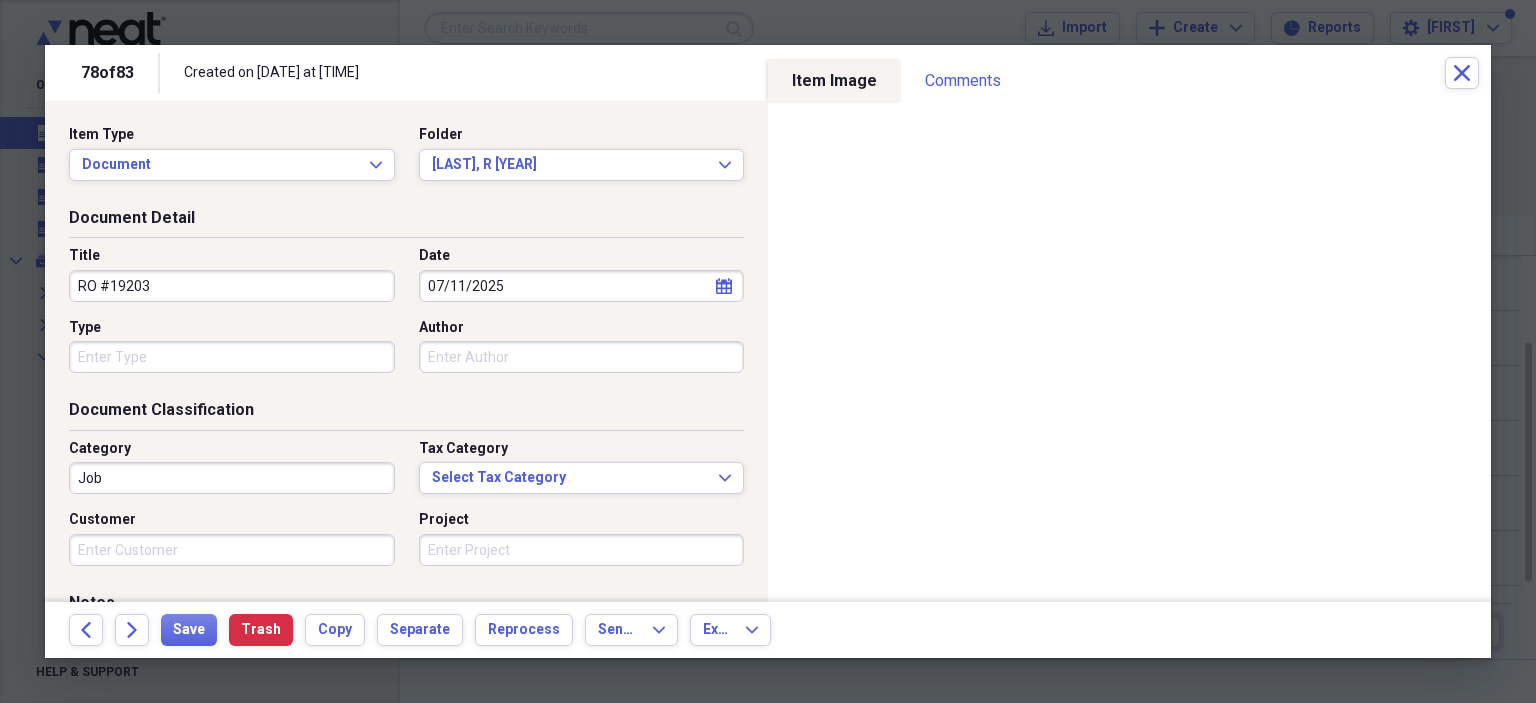 type on "07/11/2025" 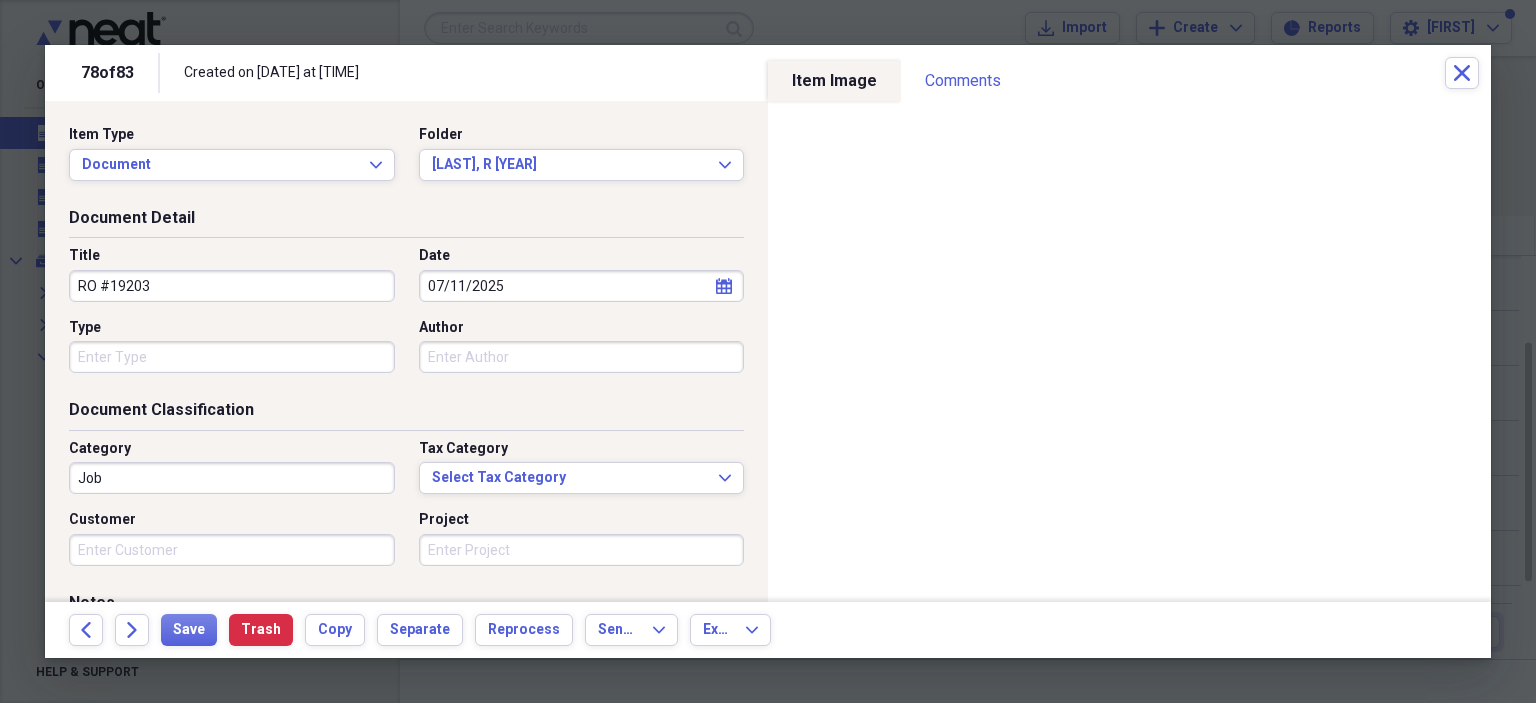 click on "Type" at bounding box center (232, 357) 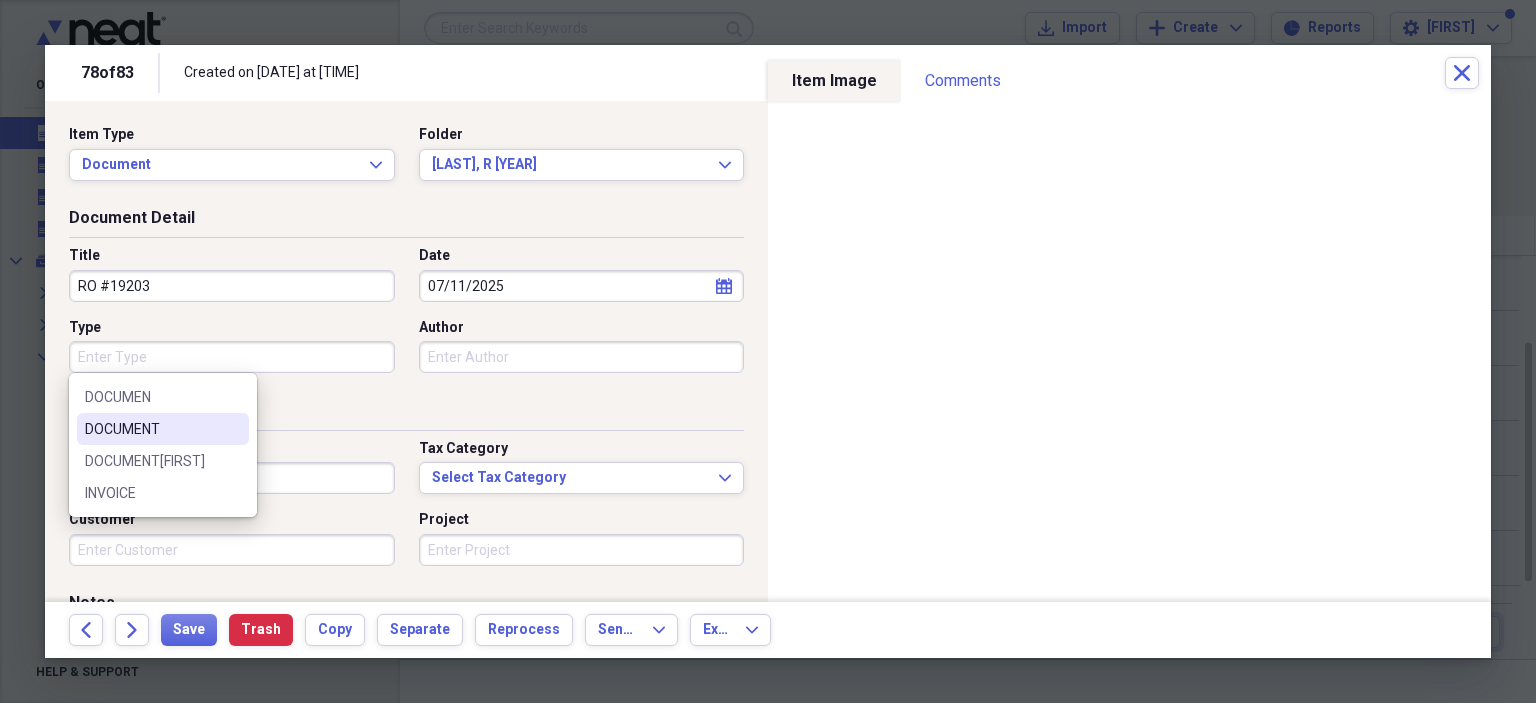 click on "DOCUMENT" at bounding box center [151, 429] 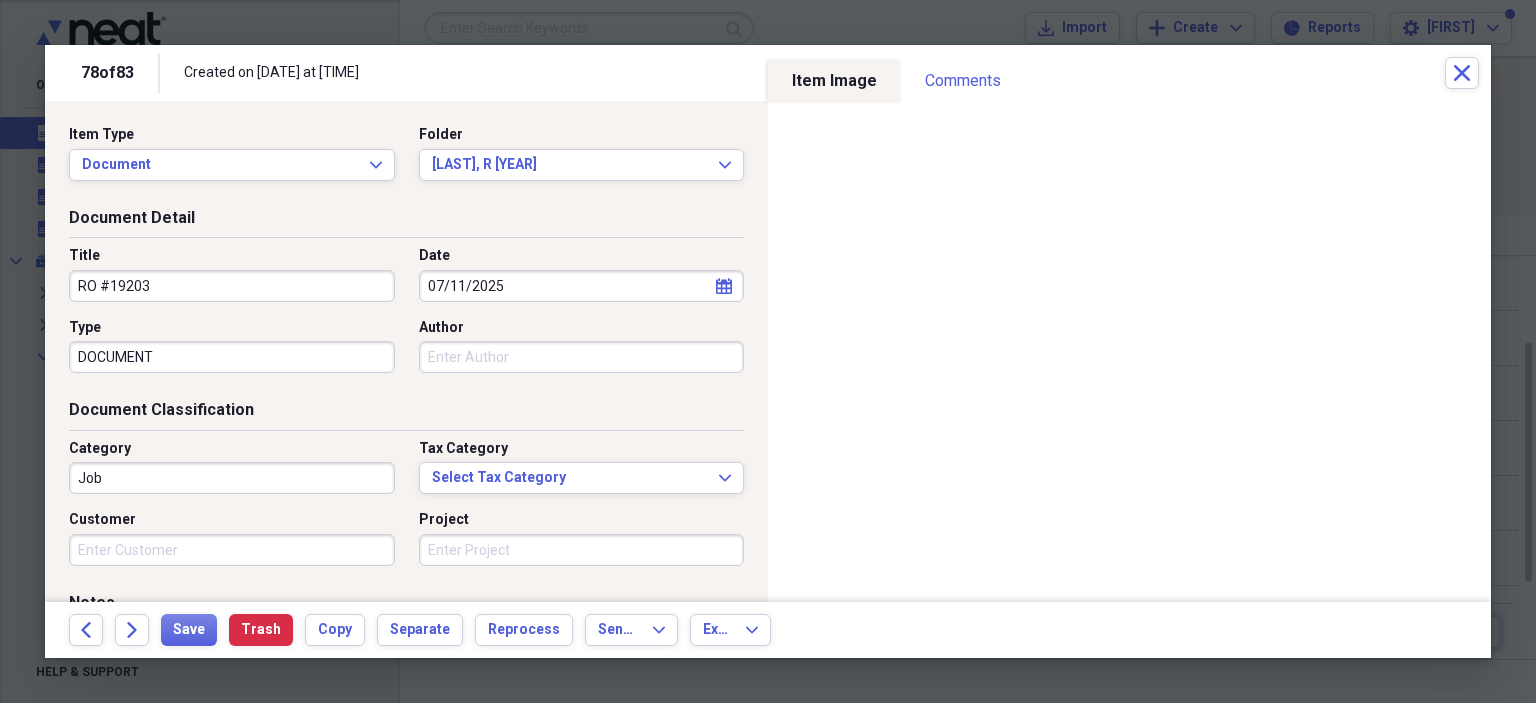 click on "Author" at bounding box center [582, 357] 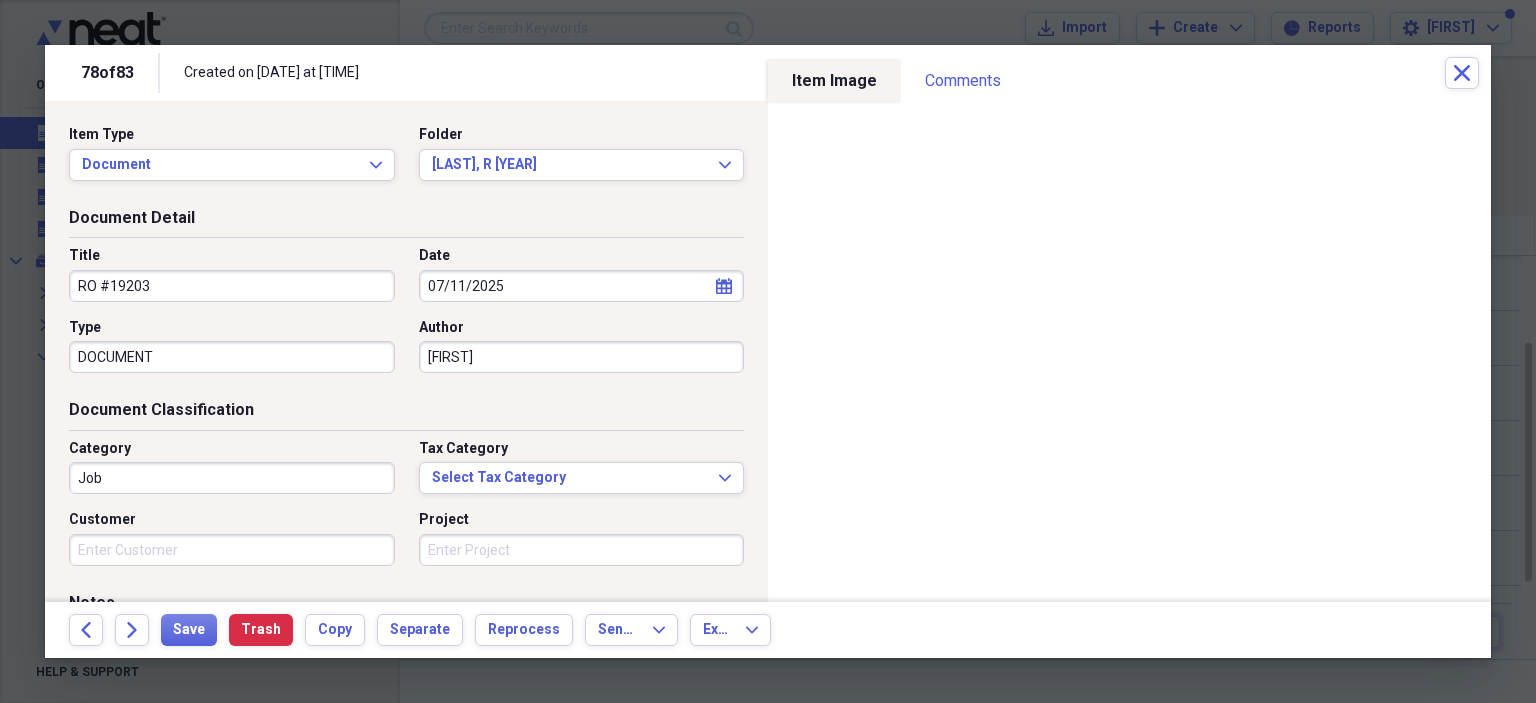 type on "[FIRST]" 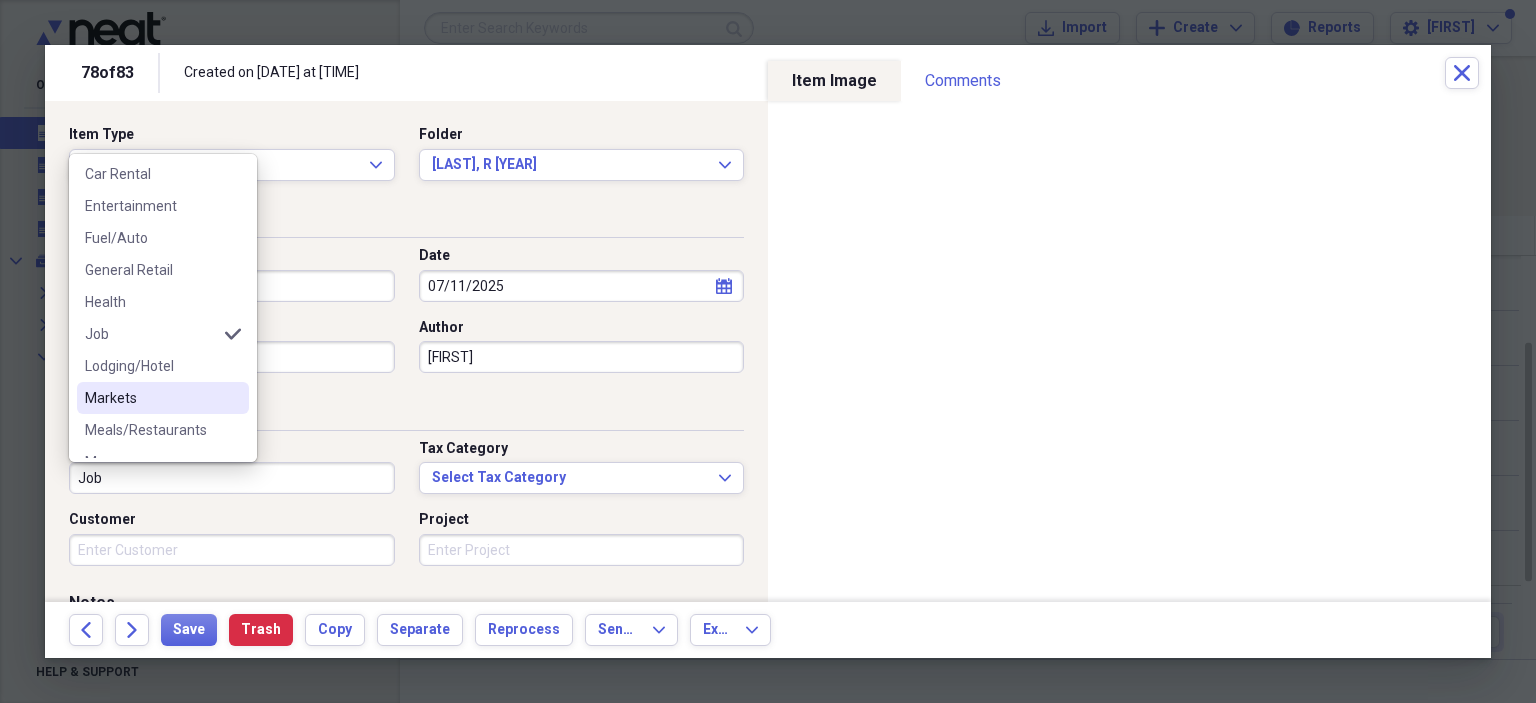 scroll, scrollTop: 200, scrollLeft: 0, axis: vertical 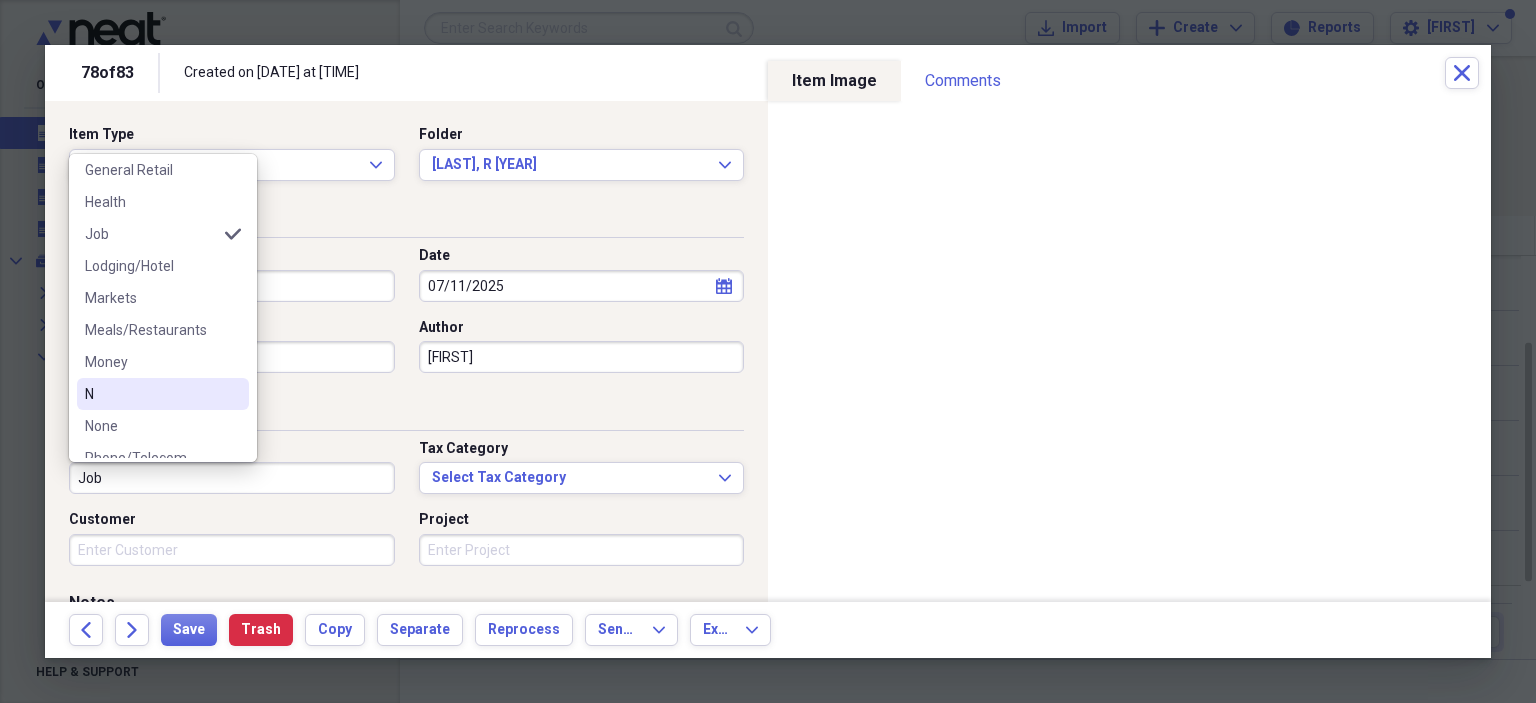 click on "N" at bounding box center (151, 394) 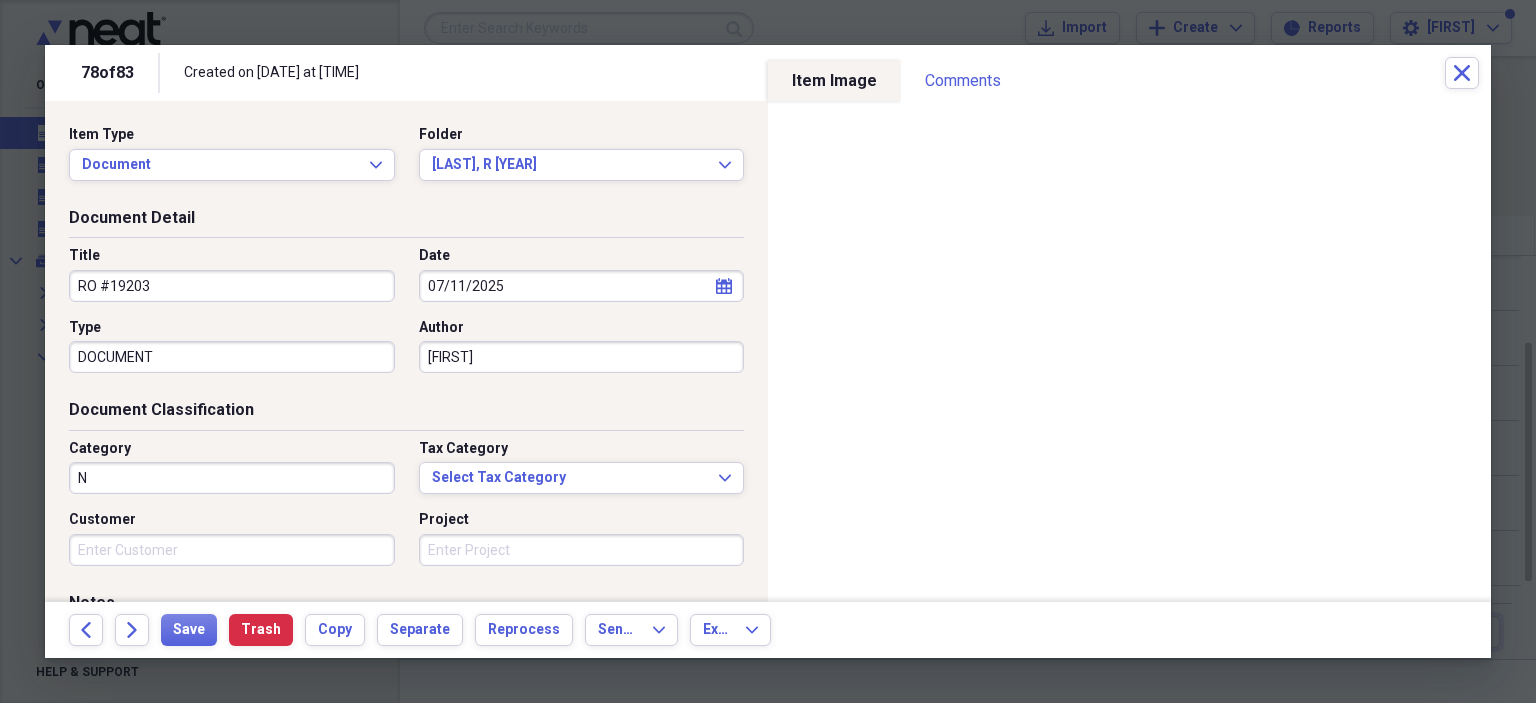 click on "N" at bounding box center (232, 478) 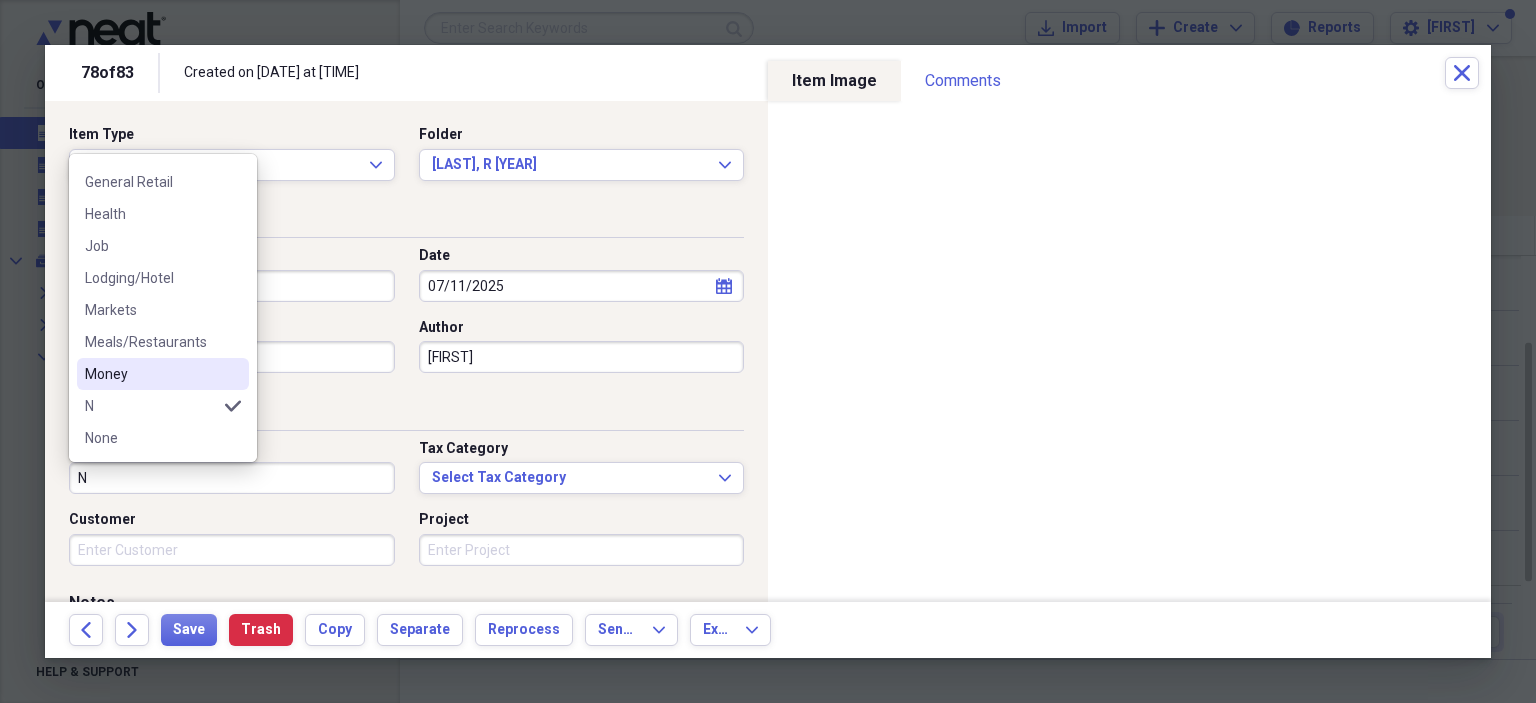 scroll, scrollTop: 288, scrollLeft: 0, axis: vertical 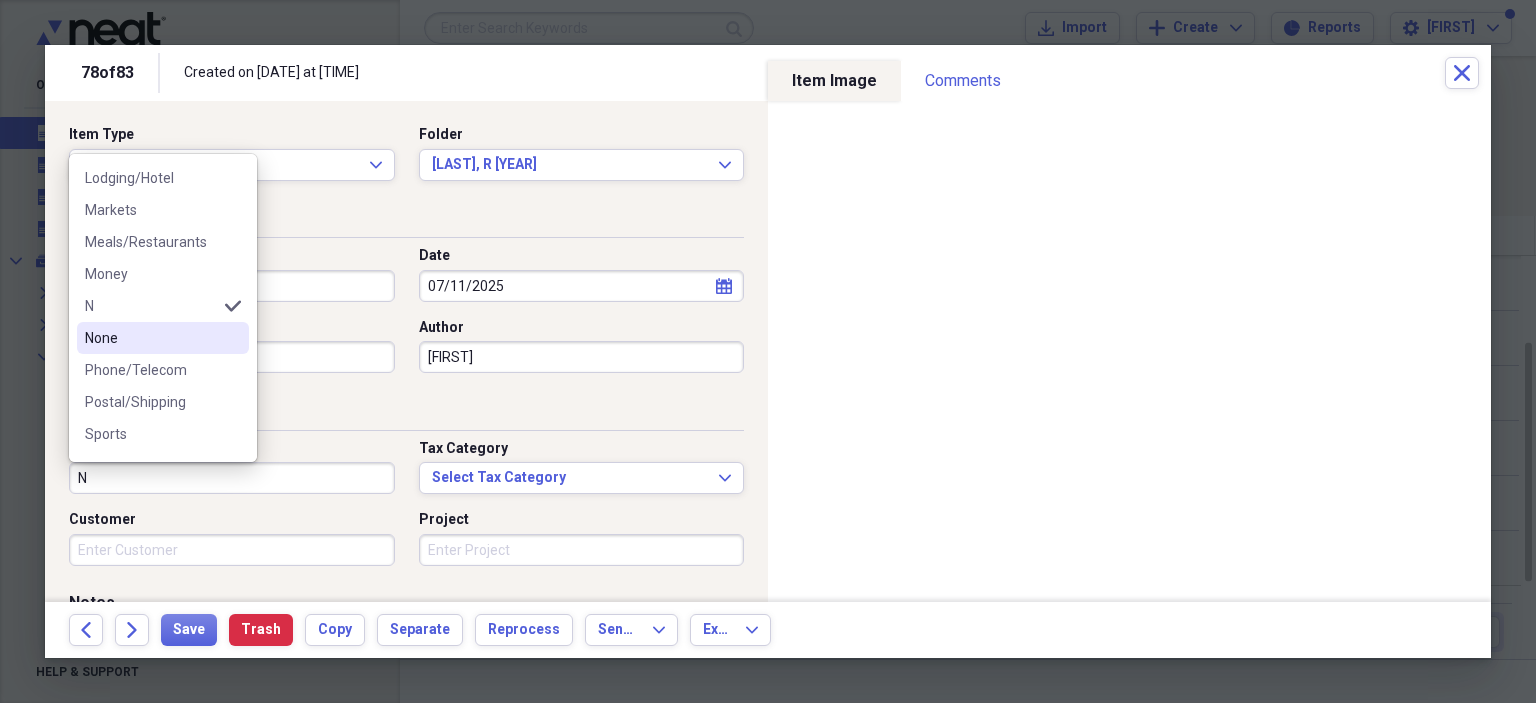 click on "None" at bounding box center [151, 338] 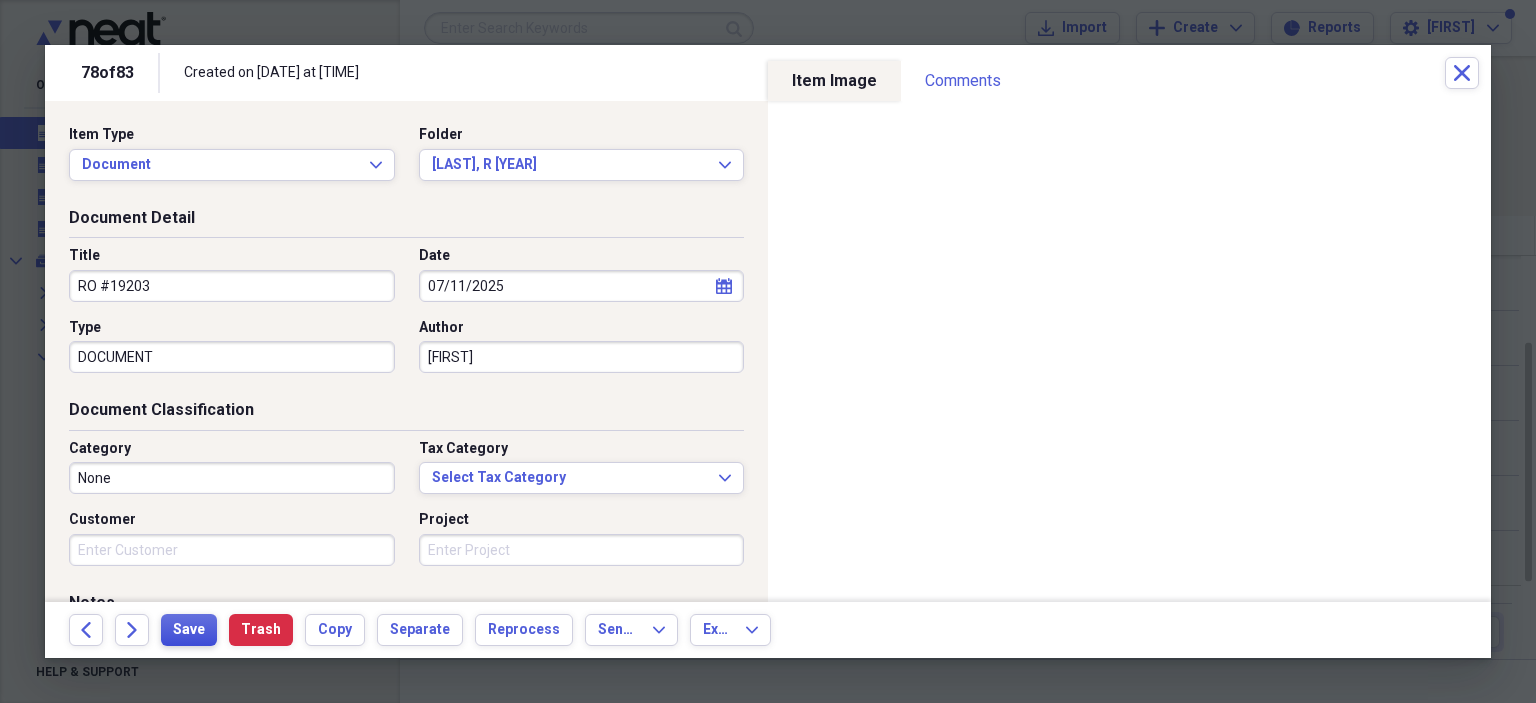click on "Save" at bounding box center [189, 630] 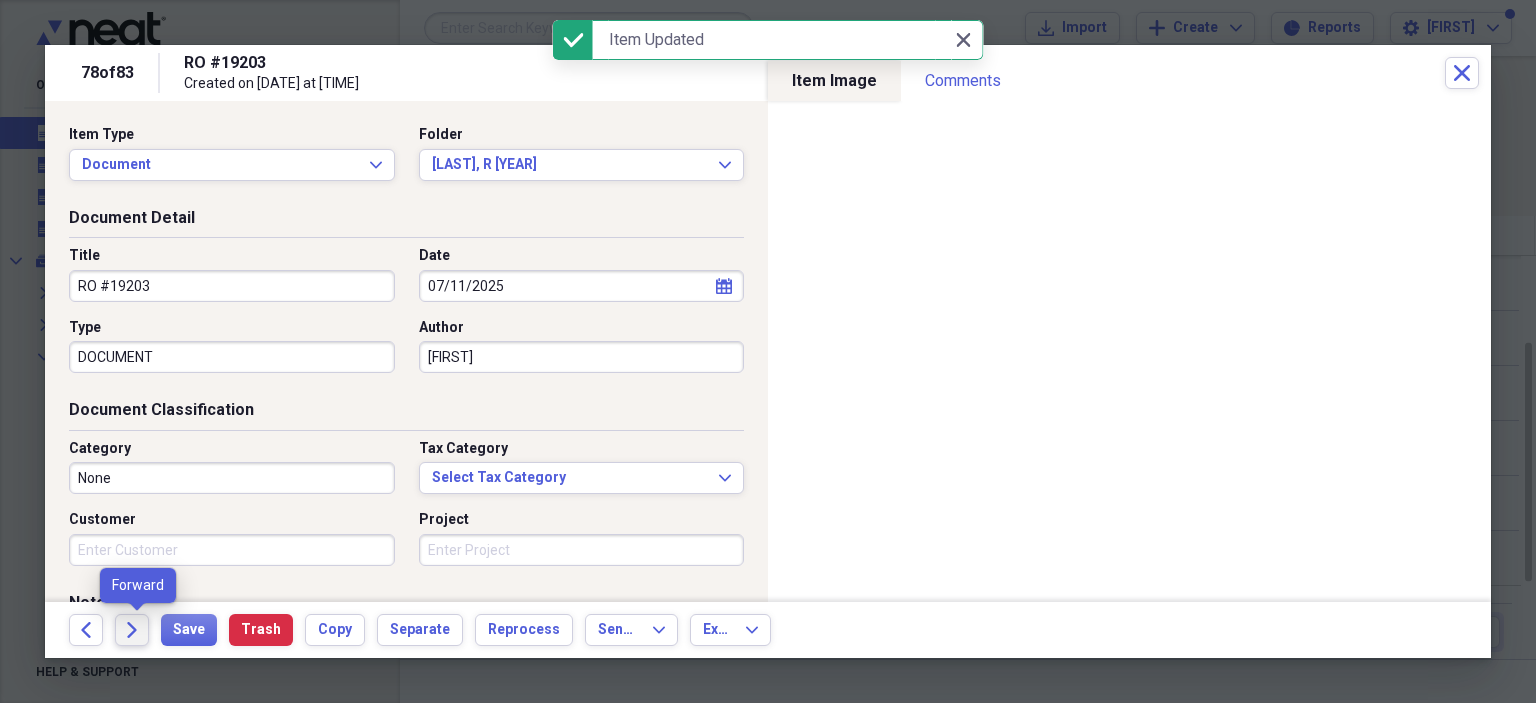 click on "Forward" 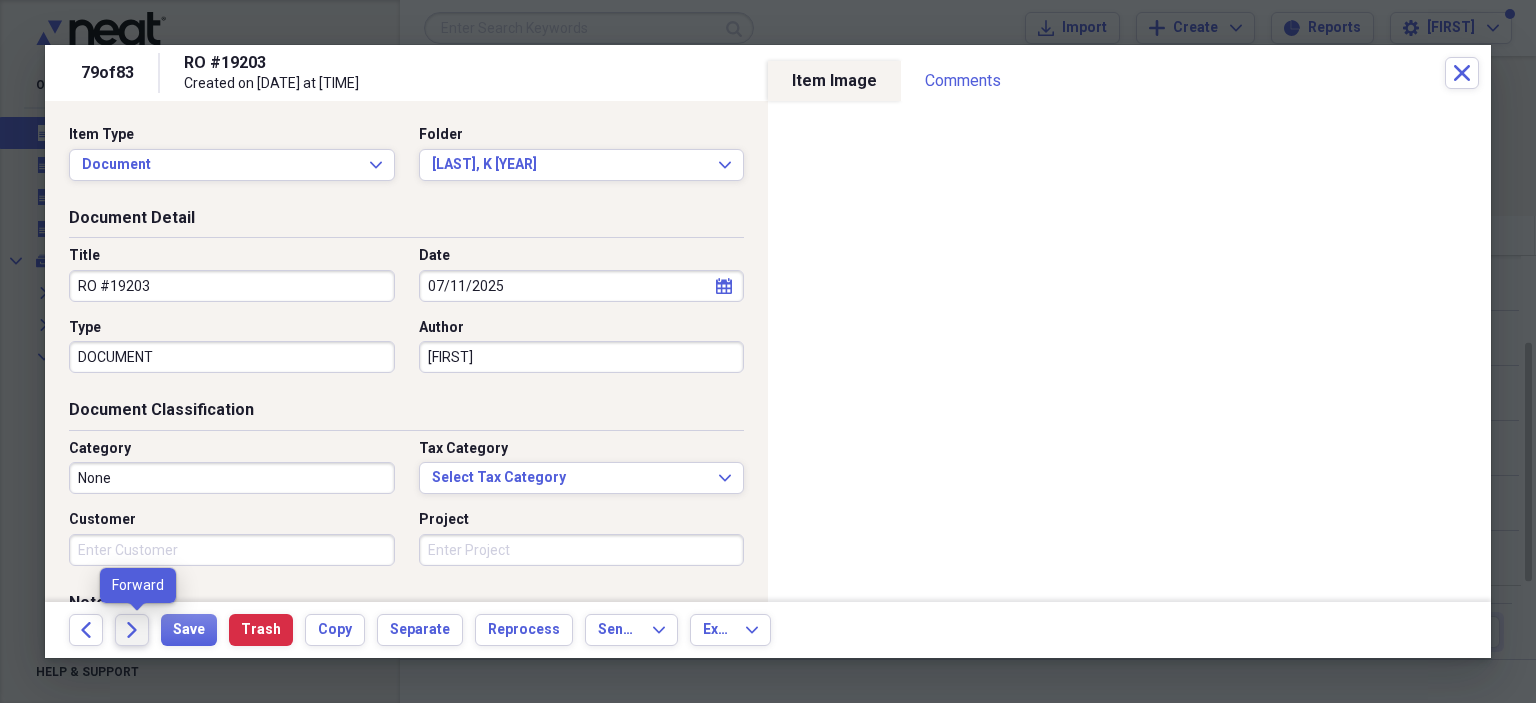 click 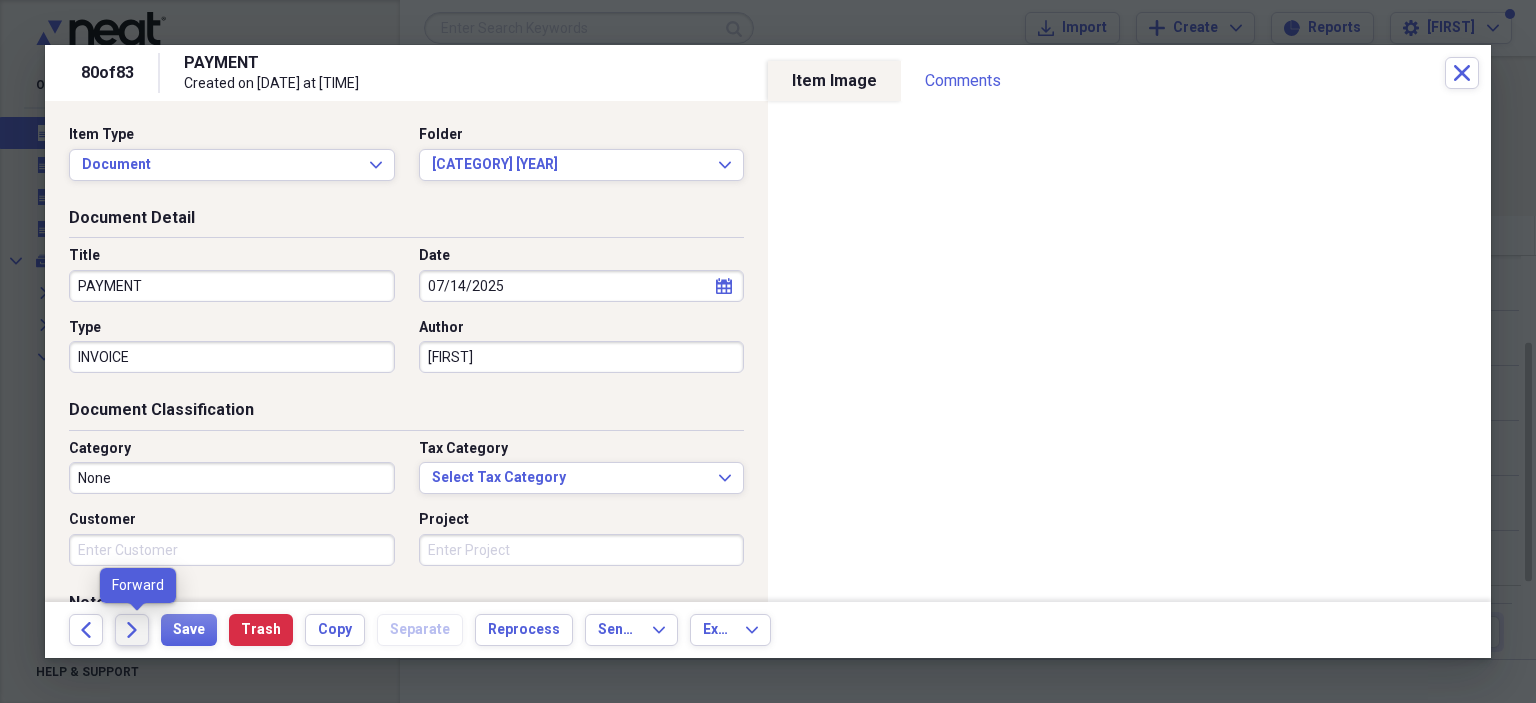 click on "Forward" 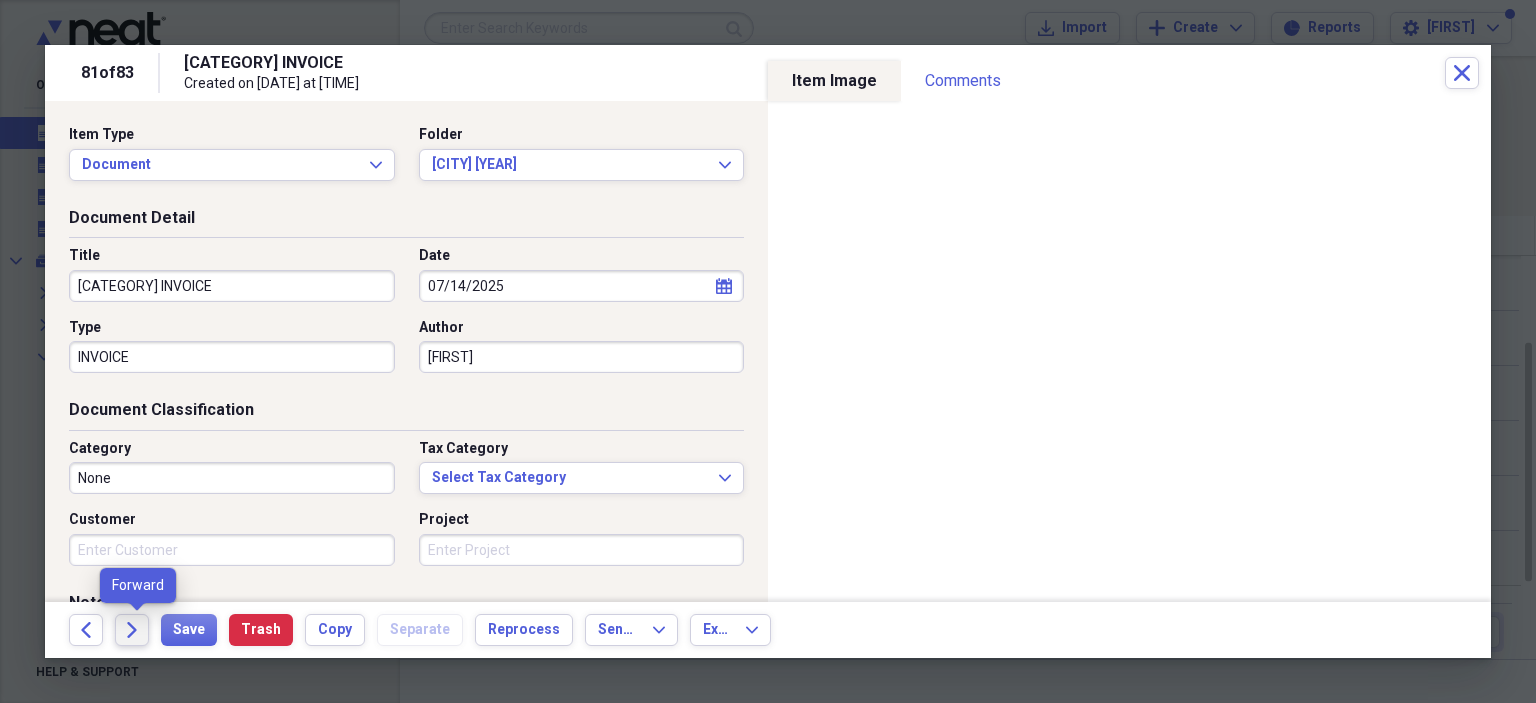 click on "Forward" 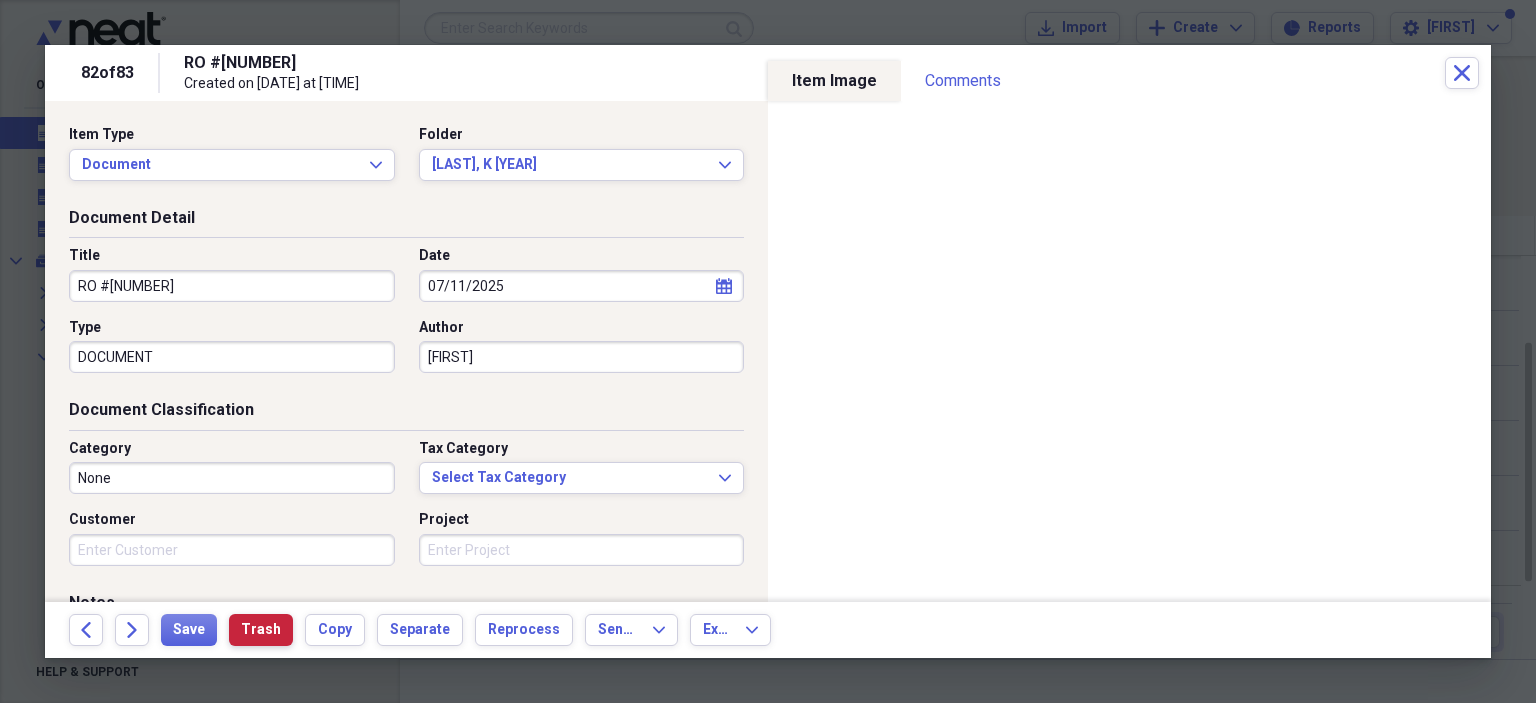 click on "Trash" at bounding box center (261, 630) 